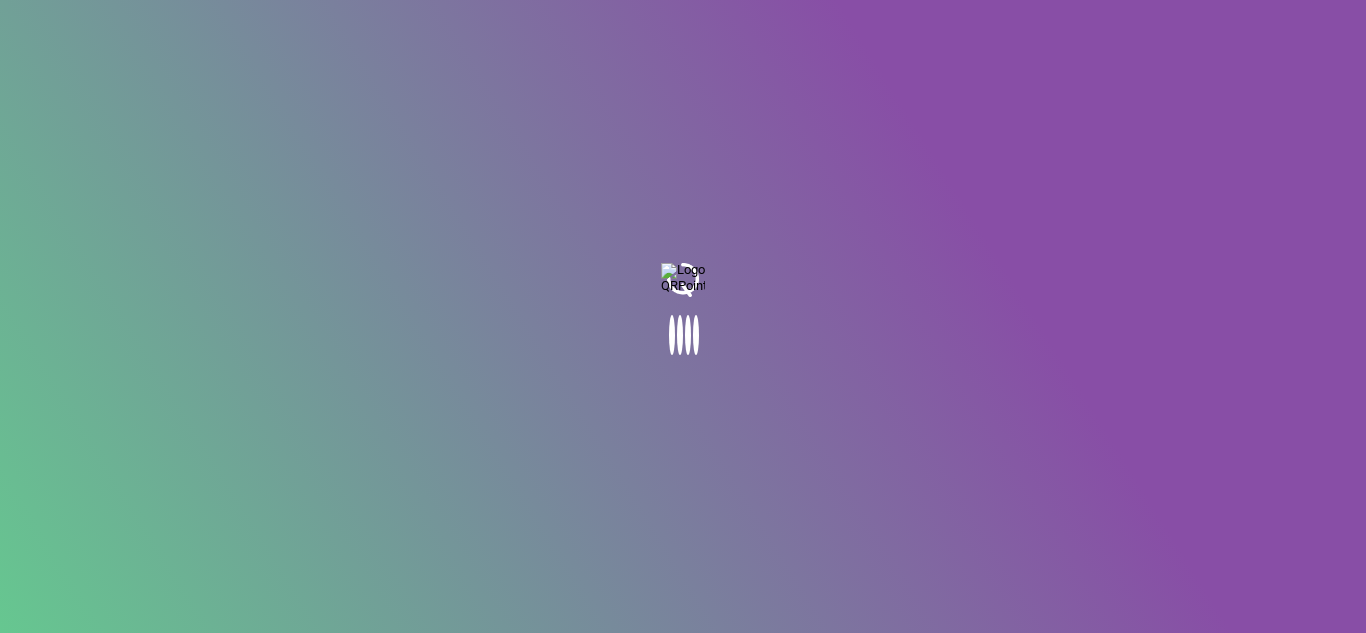 scroll, scrollTop: 0, scrollLeft: 0, axis: both 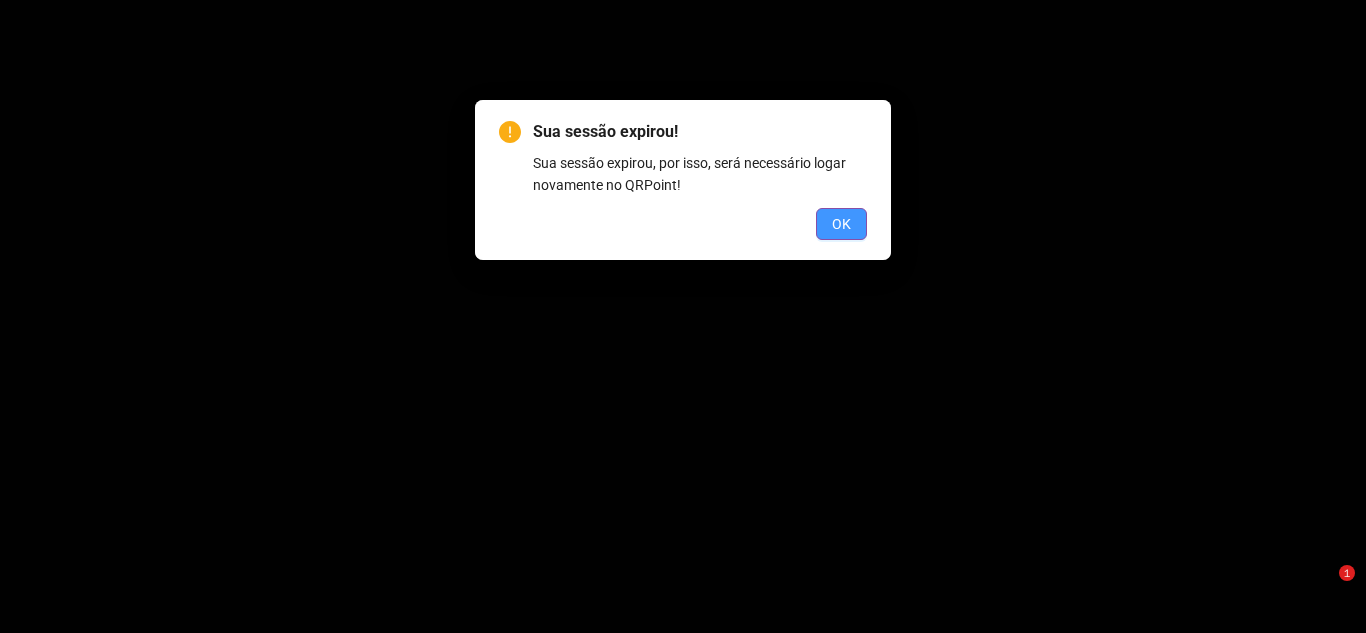 click on "OK" at bounding box center (841, 224) 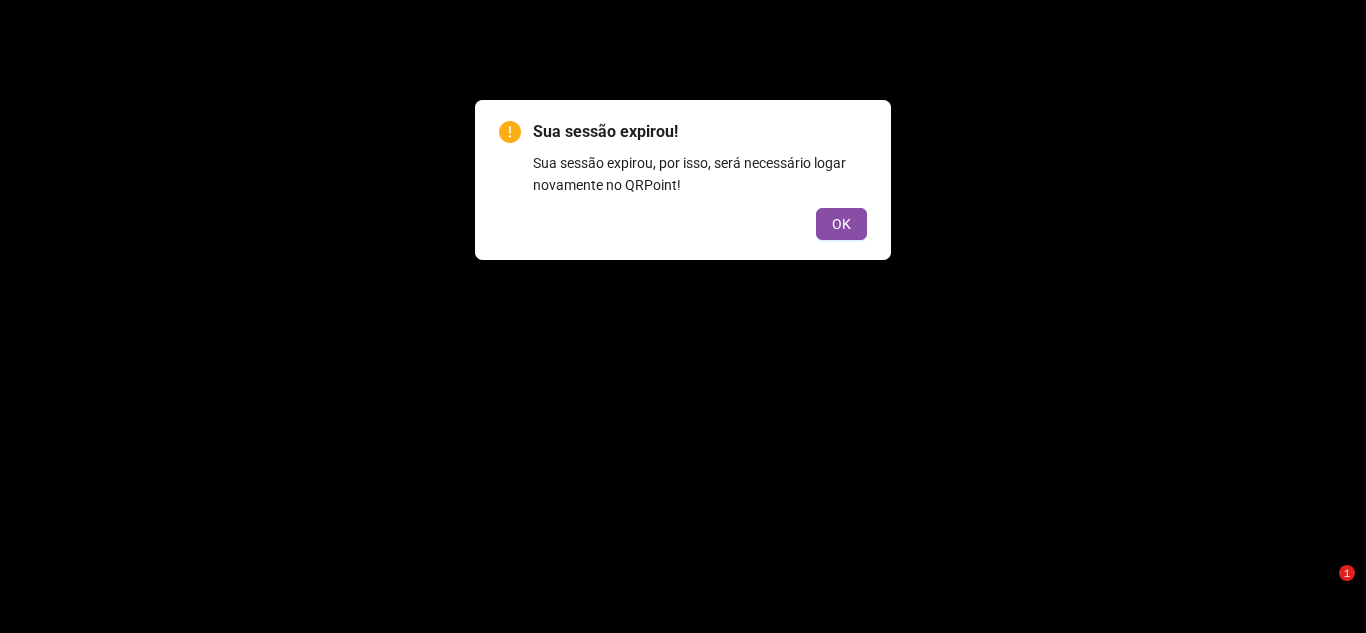 click on "OK" at bounding box center [841, 224] 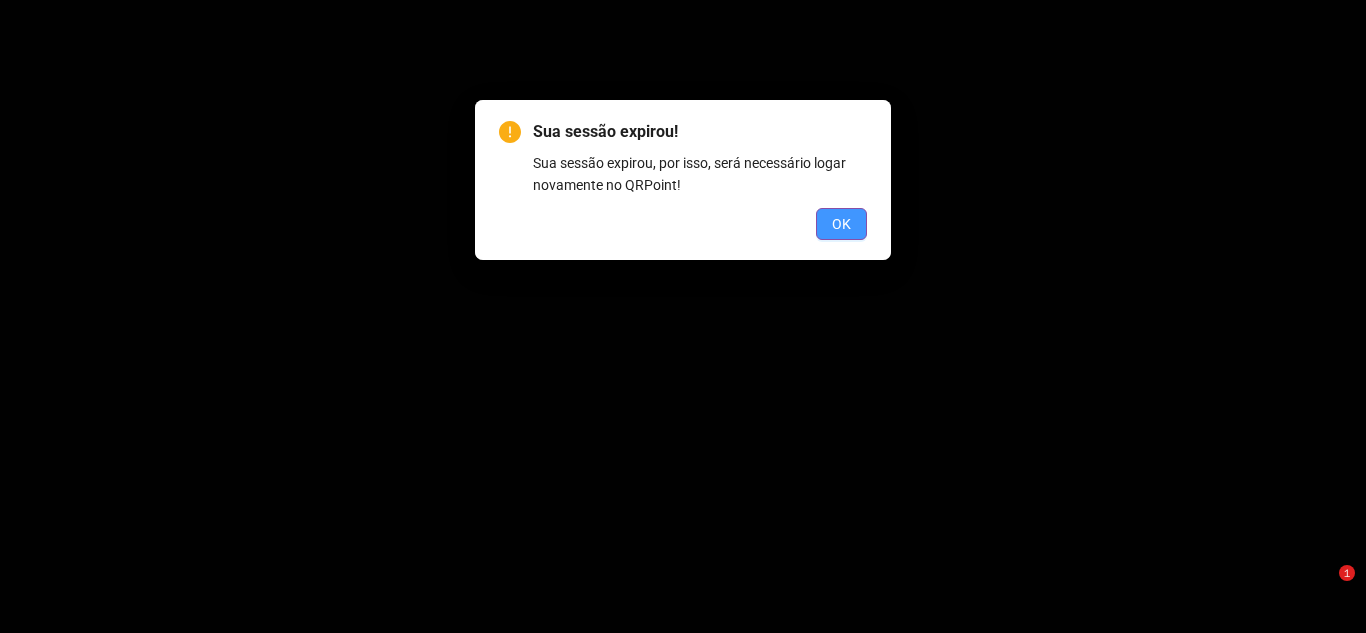 click on "OK" at bounding box center (841, 224) 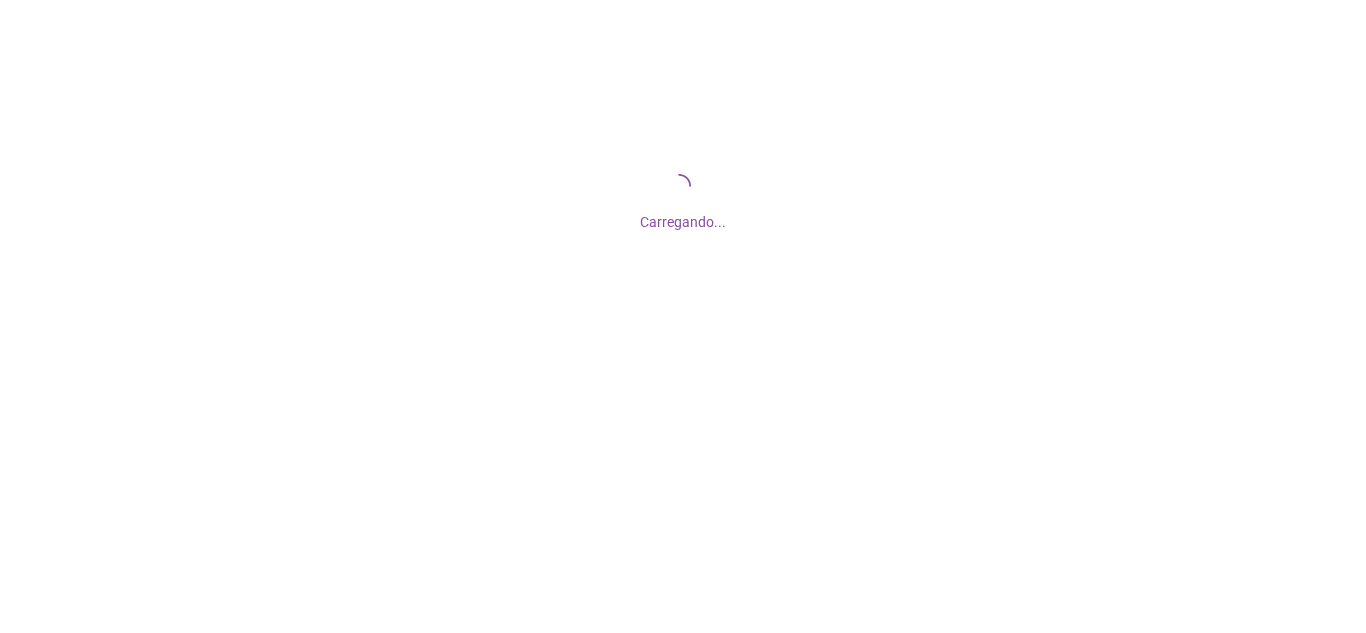 scroll, scrollTop: 0, scrollLeft: 0, axis: both 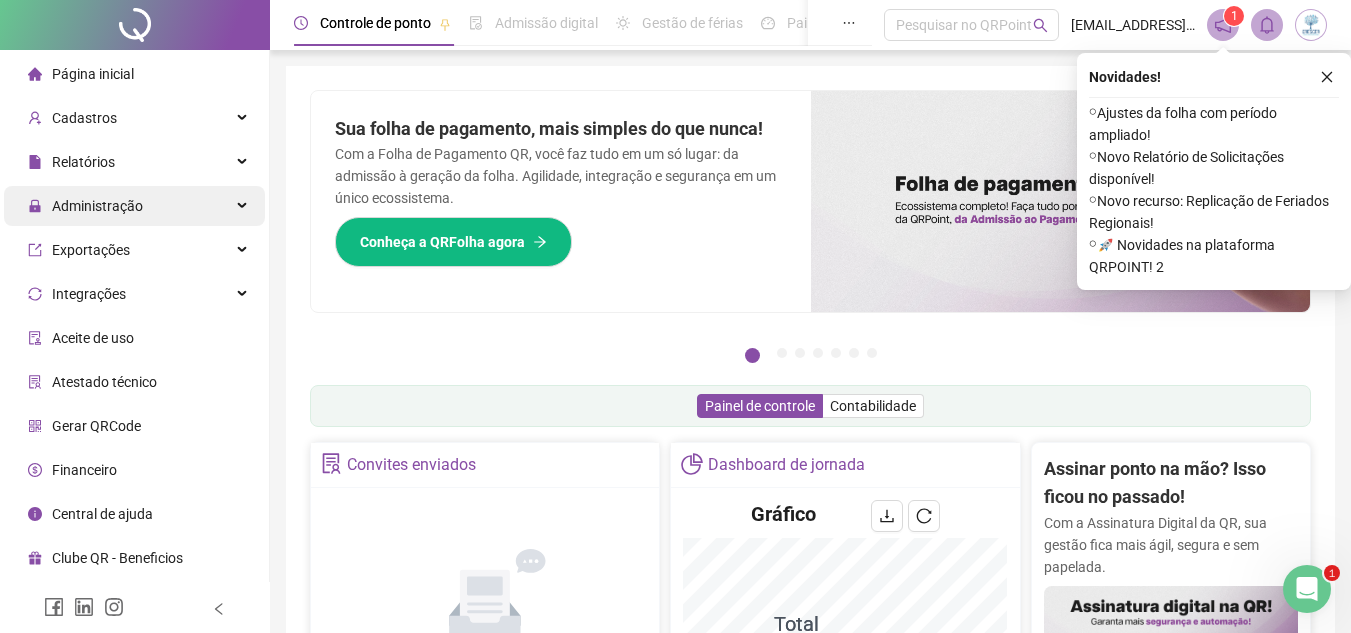 click on "Administração" at bounding box center (134, 206) 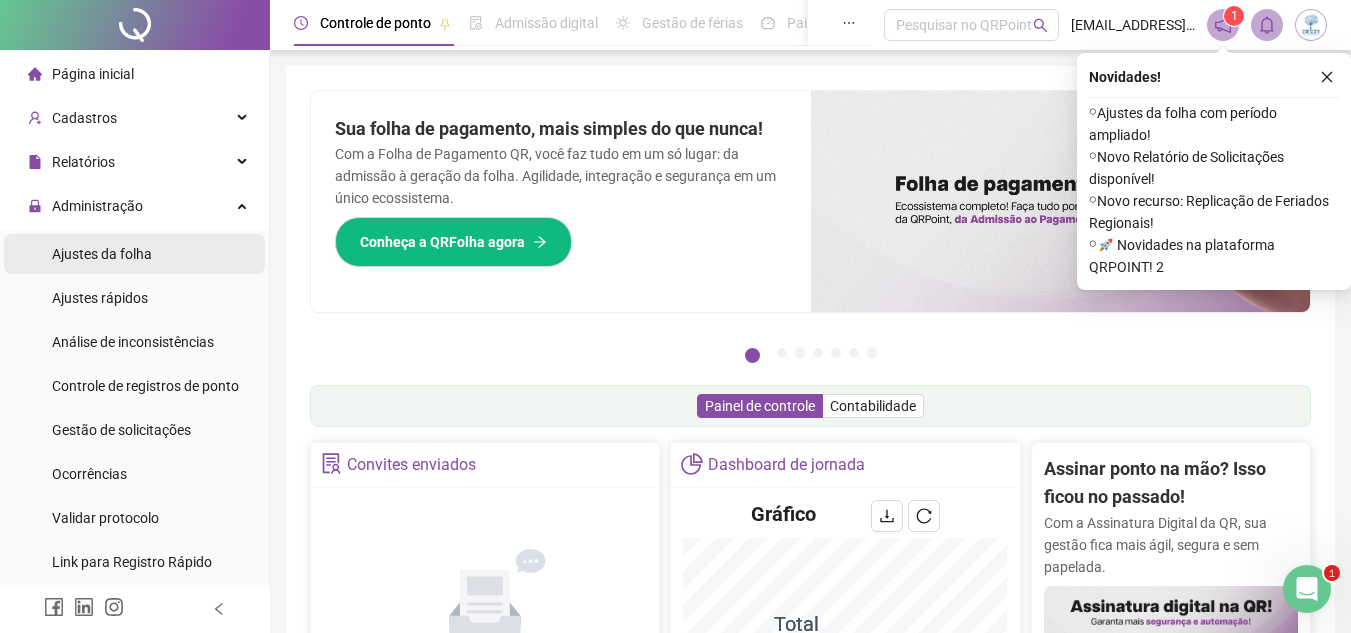 click on "Ajustes da folha" at bounding box center (134, 254) 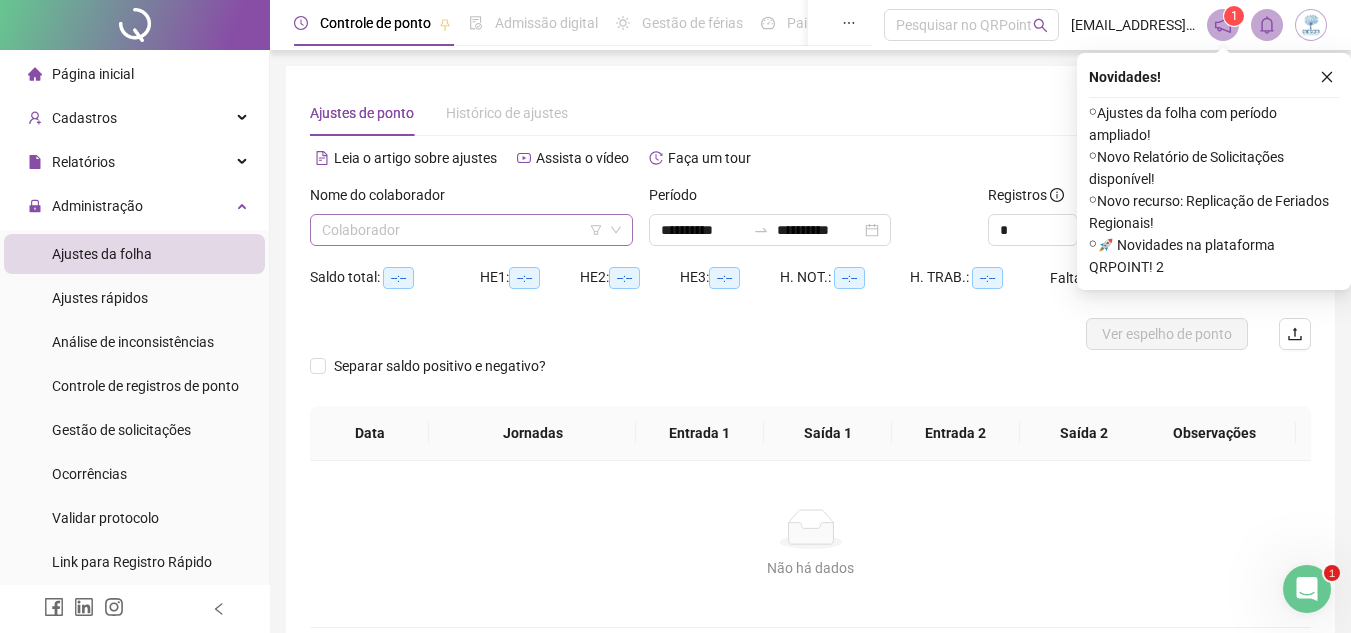 click at bounding box center [465, 230] 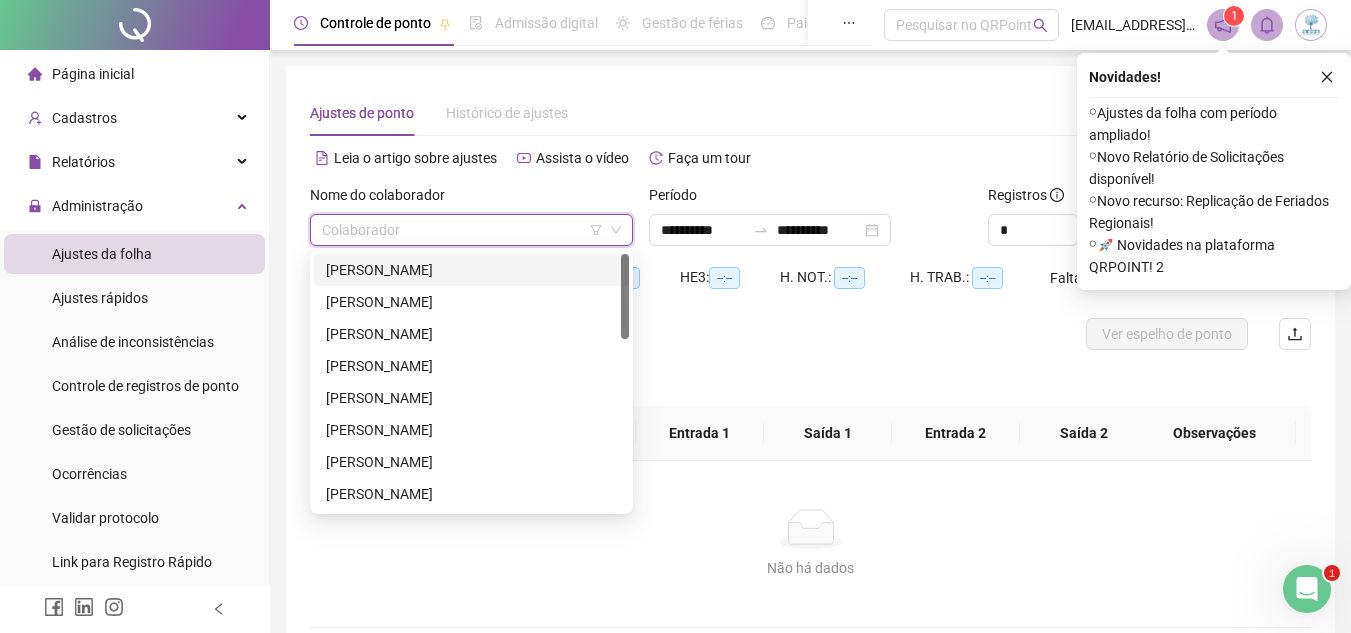 click at bounding box center [465, 230] 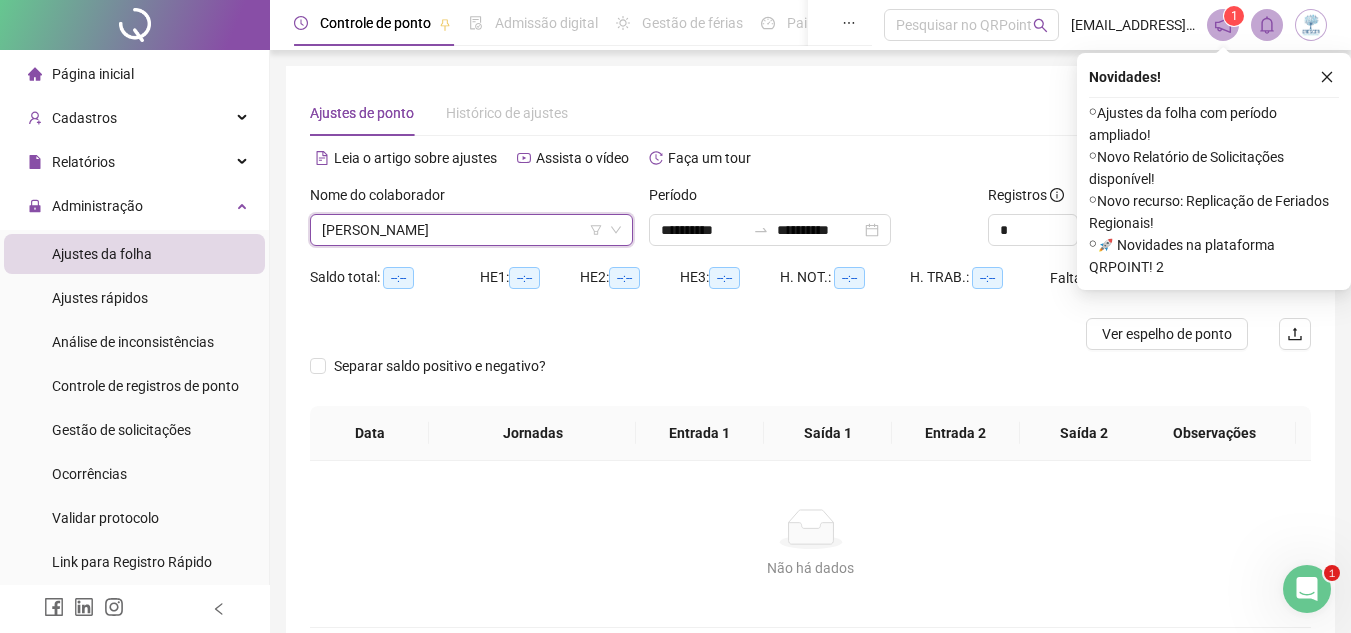 drag, startPoint x: 1333, startPoint y: 72, endPoint x: 1167, endPoint y: 181, distance: 198.58751 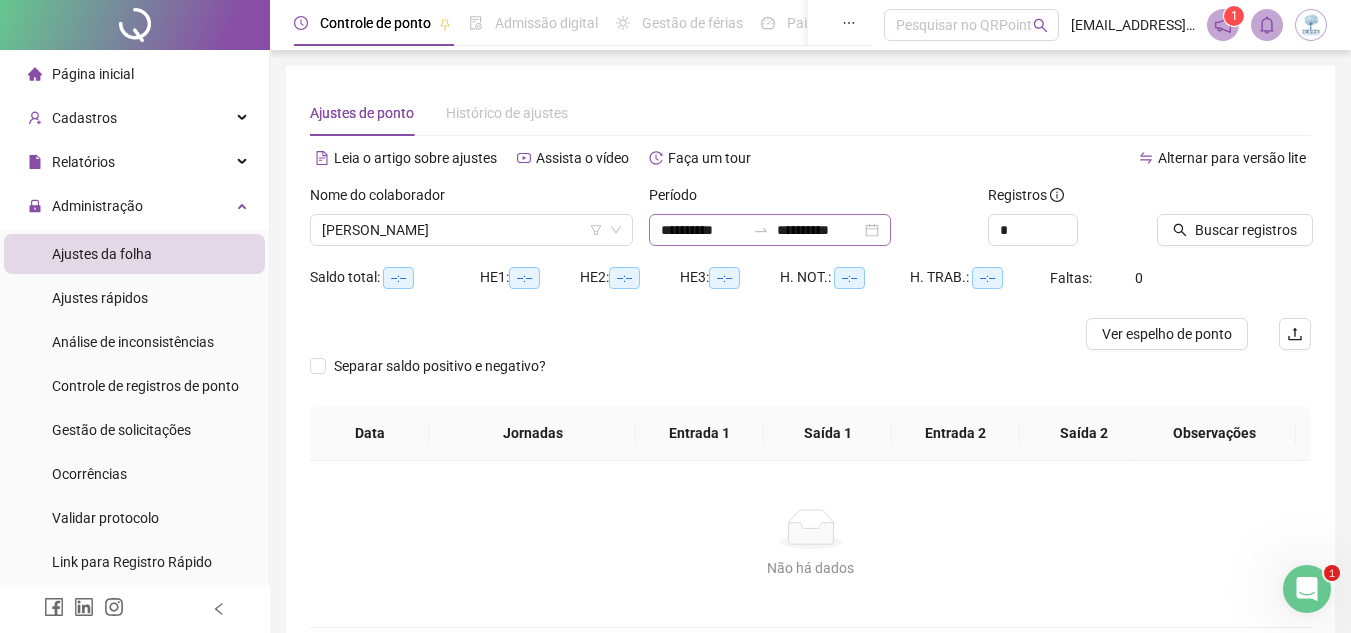 click on "**********" at bounding box center (770, 230) 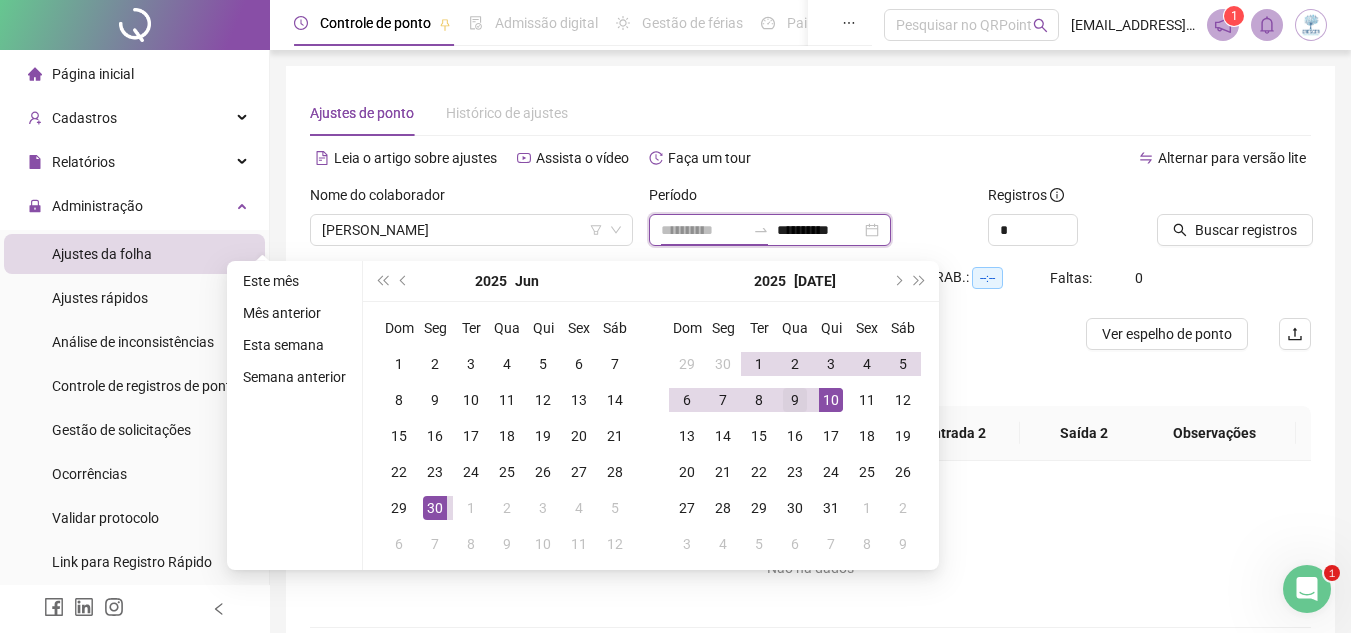 type on "**********" 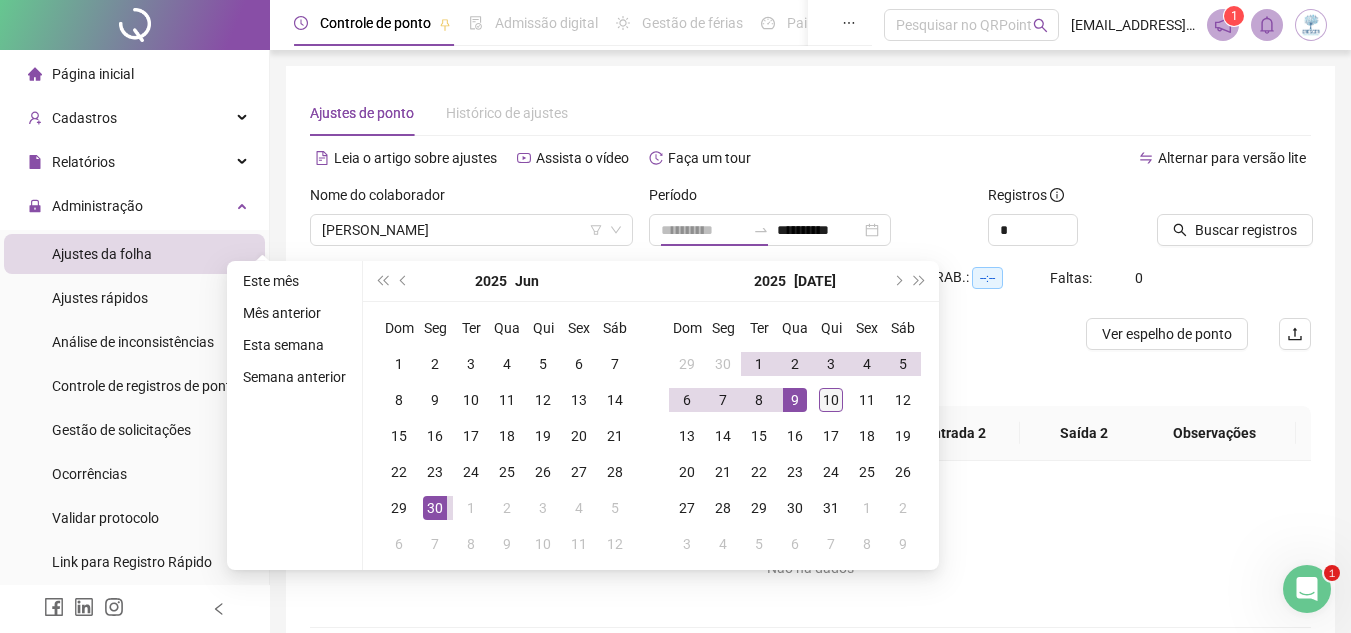 drag, startPoint x: 798, startPoint y: 397, endPoint x: 818, endPoint y: 394, distance: 20.22375 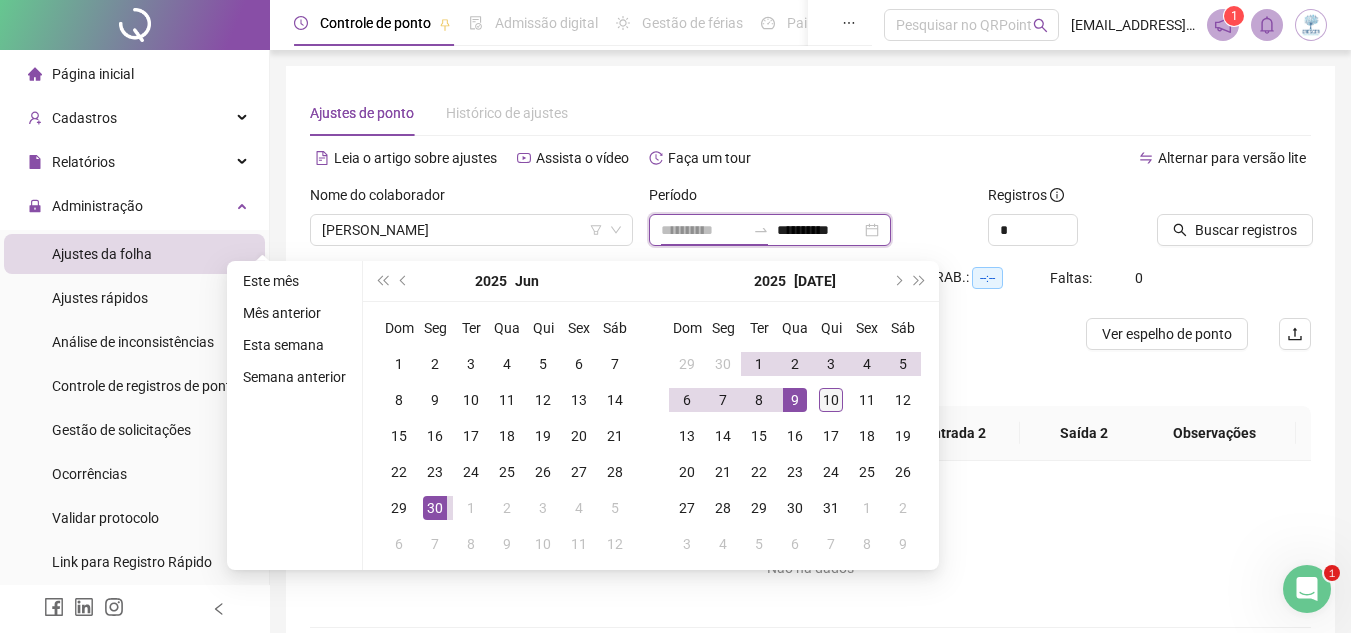 type on "**********" 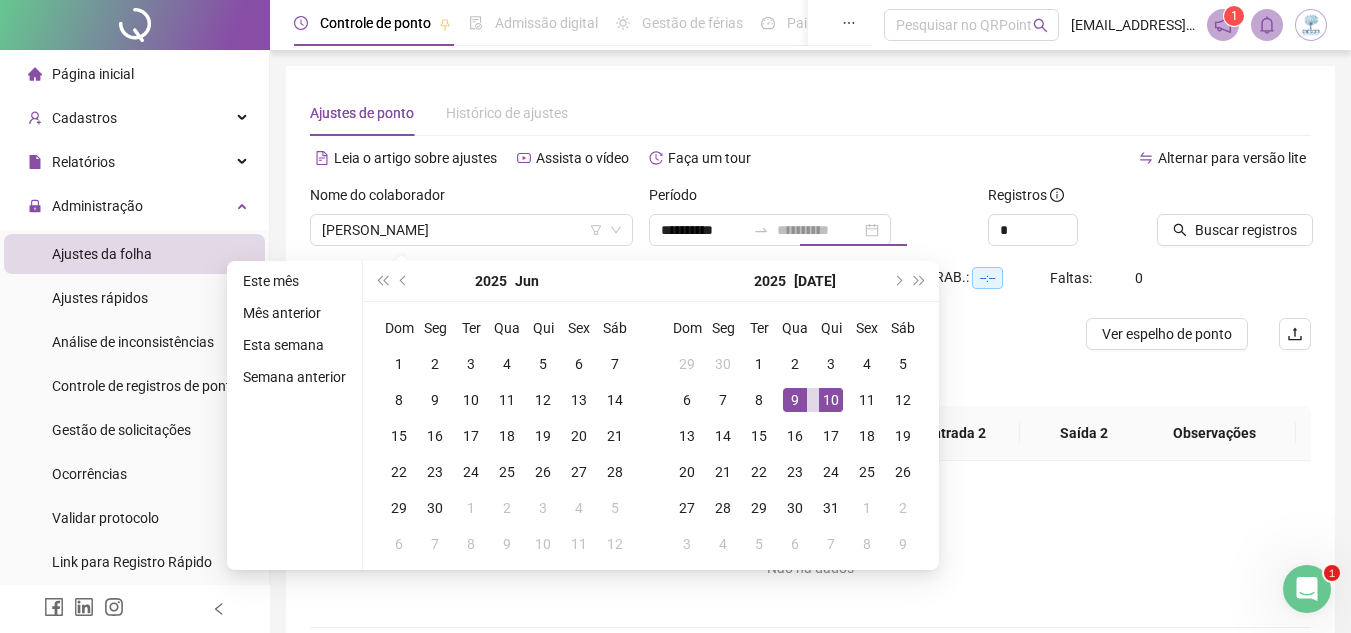 click on "10" at bounding box center [831, 400] 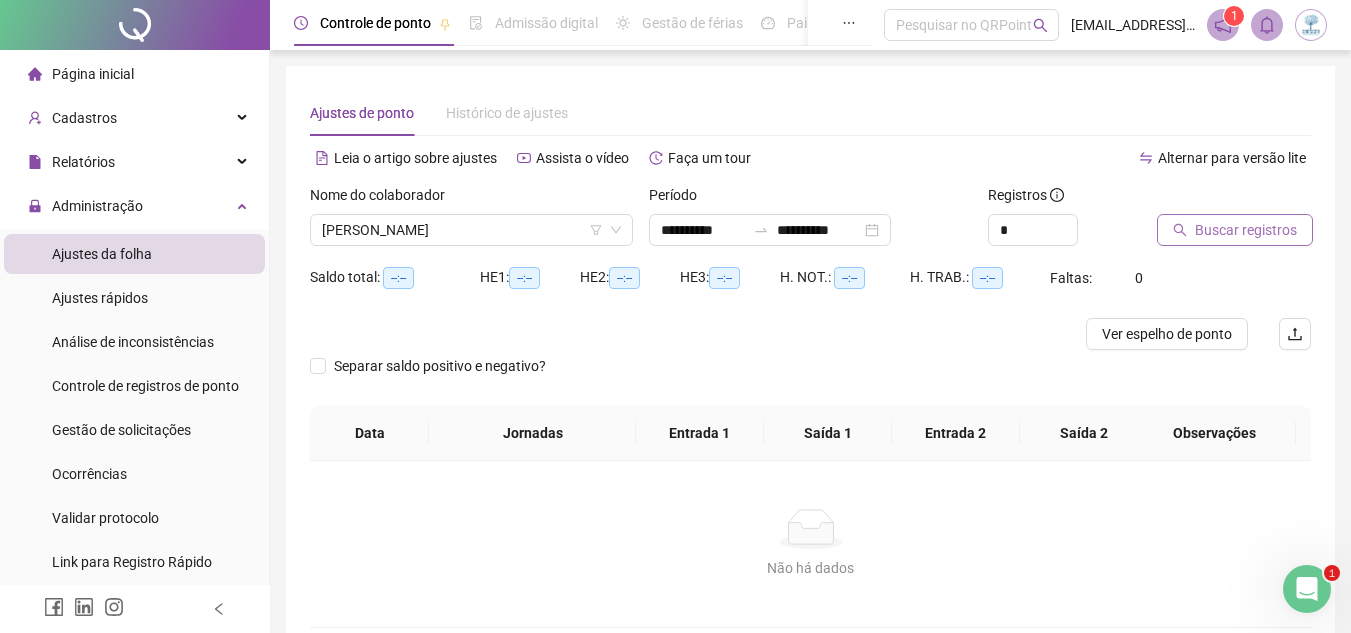 click on "Buscar registros" at bounding box center (1246, 230) 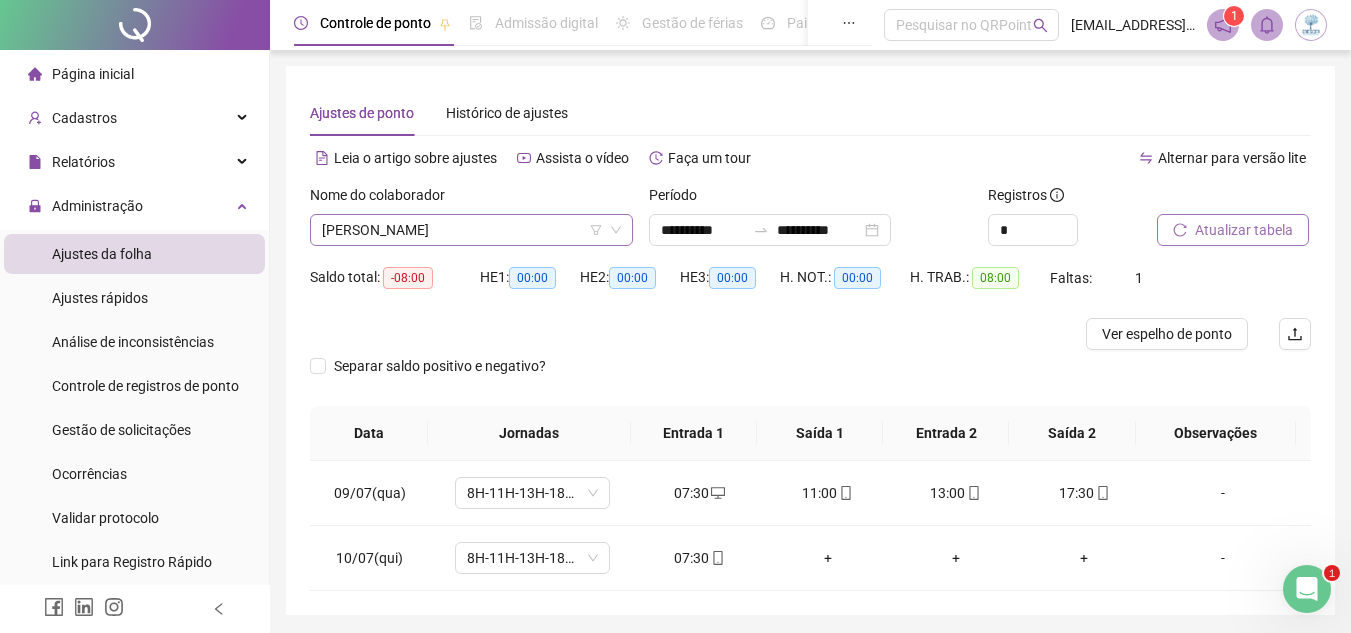 click on "[PERSON_NAME]" at bounding box center (471, 230) 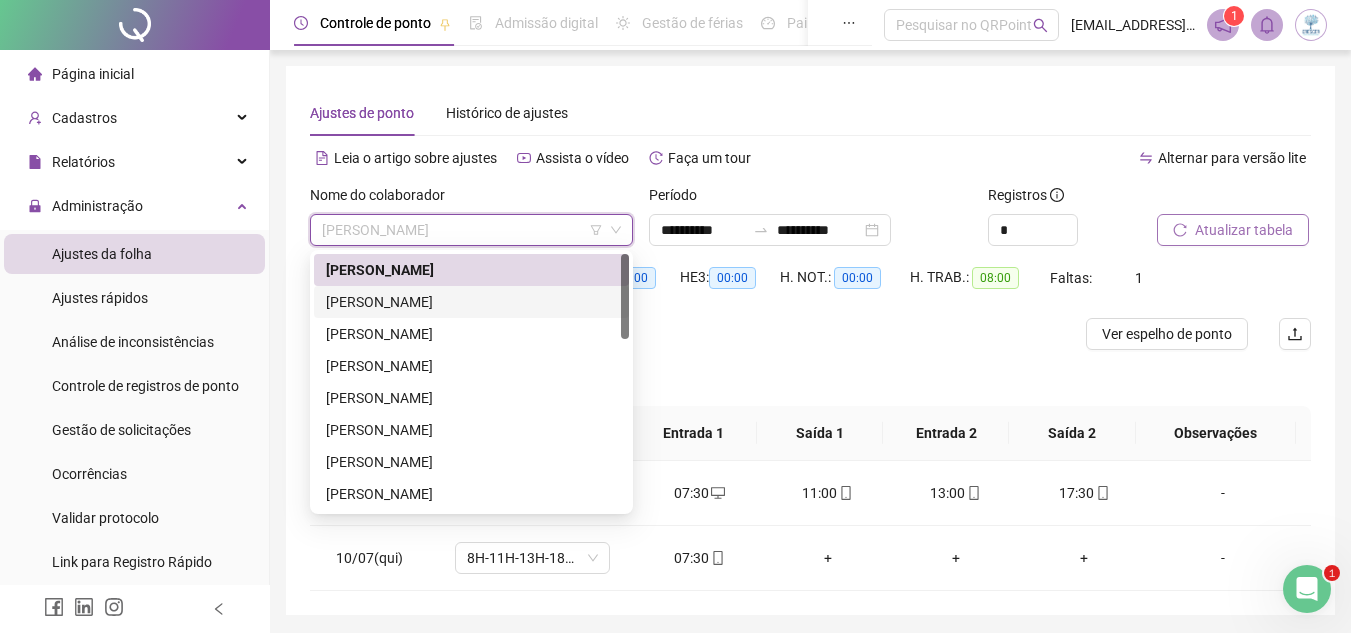 click on "[PERSON_NAME]" at bounding box center [471, 302] 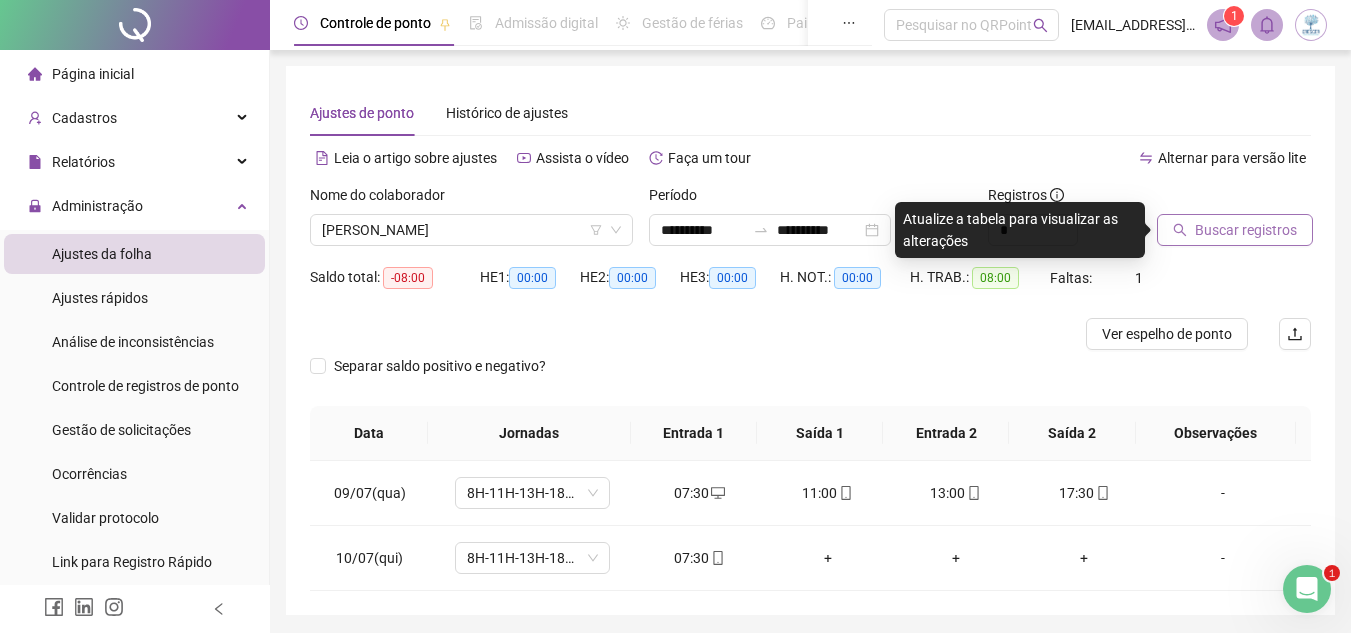 click on "Buscar registros" at bounding box center [1246, 230] 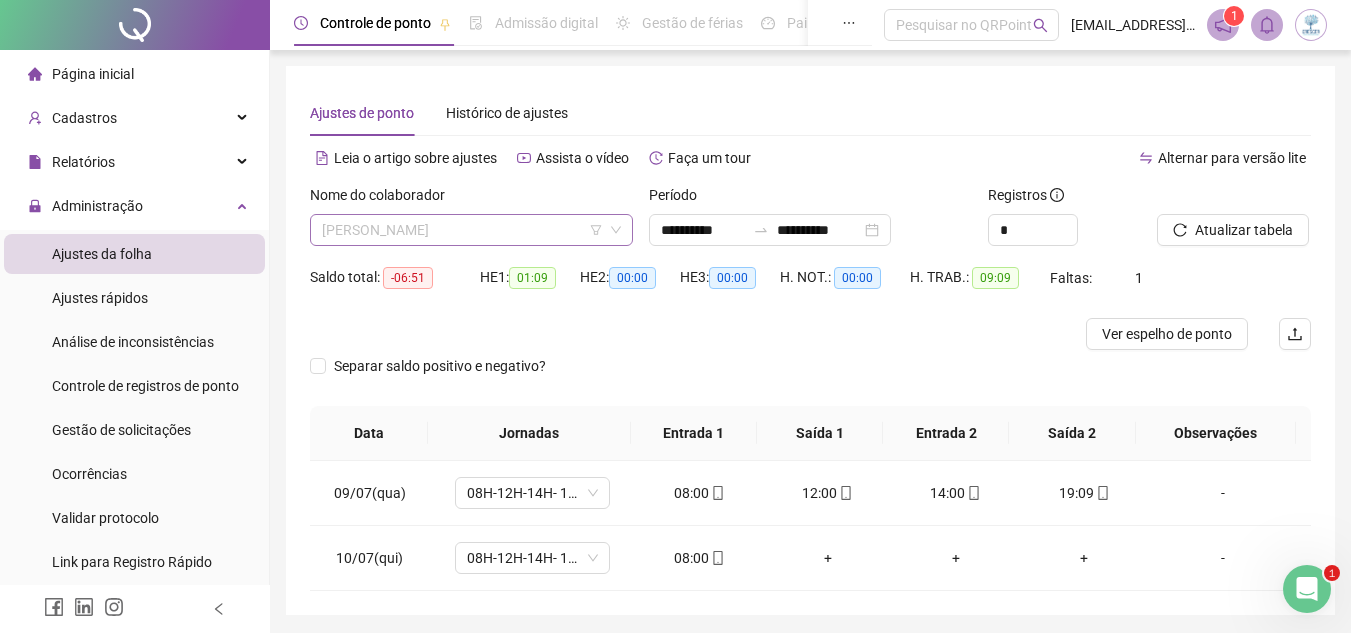 click on "[PERSON_NAME]" at bounding box center (471, 230) 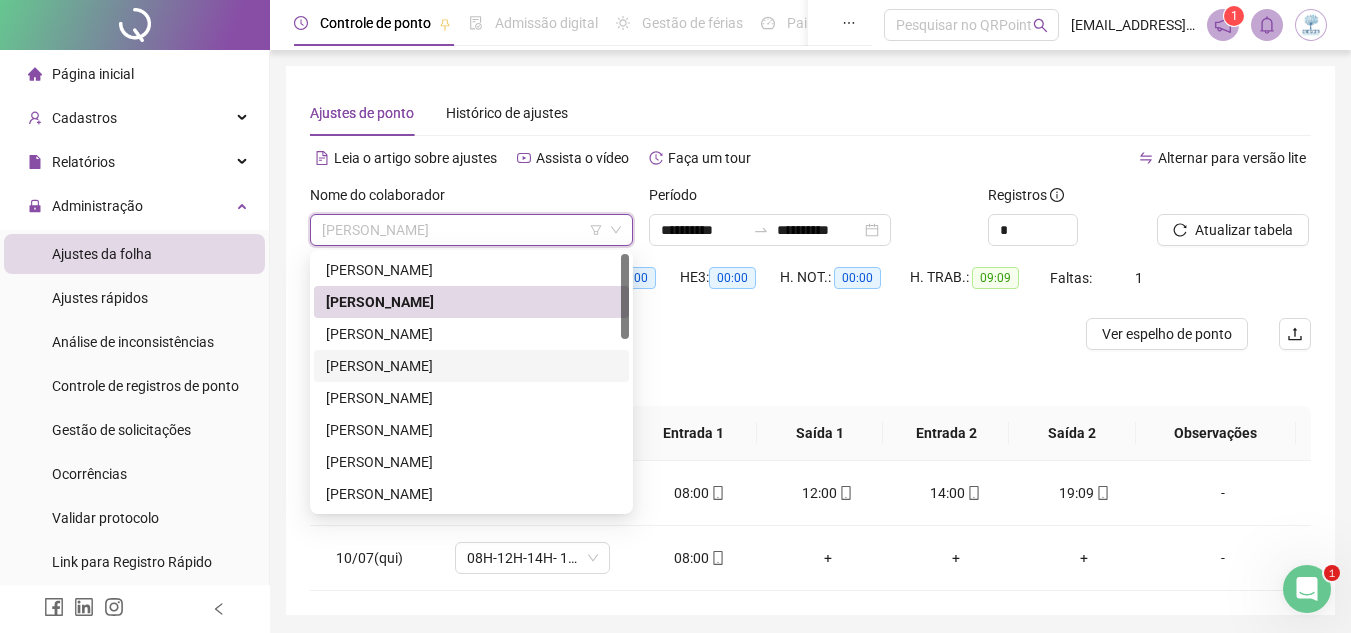 click on "[PERSON_NAME]" at bounding box center [471, 366] 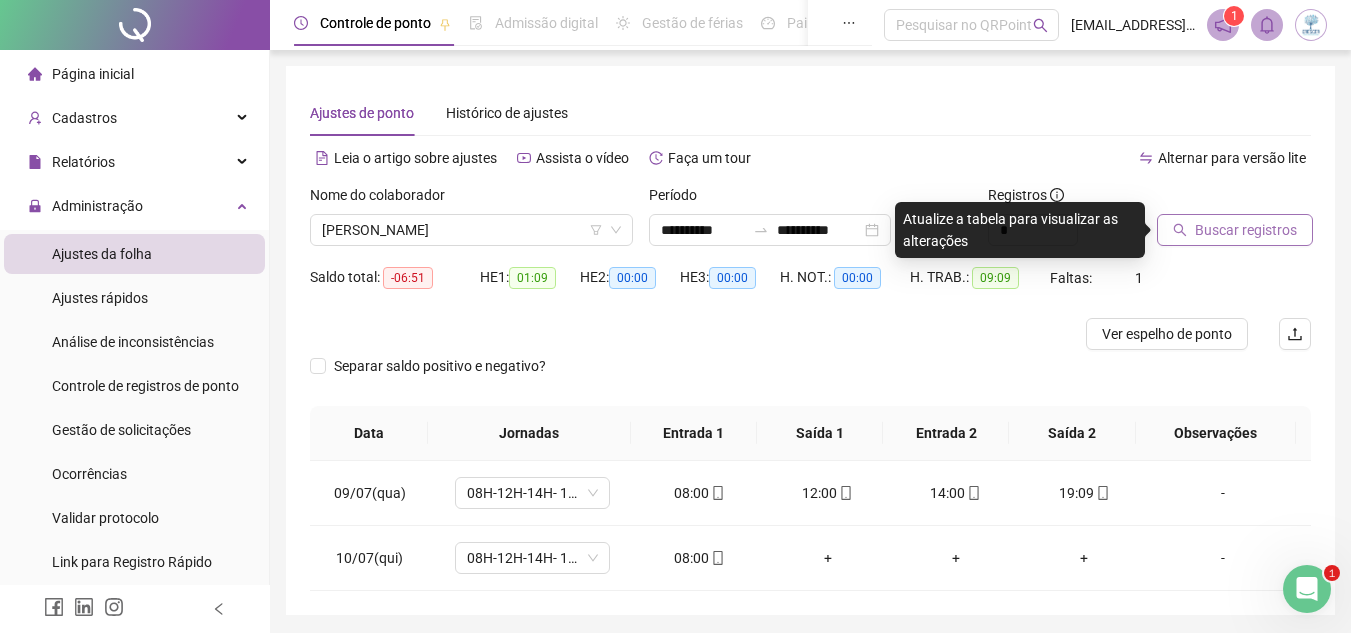 click on "Buscar registros" at bounding box center [1246, 230] 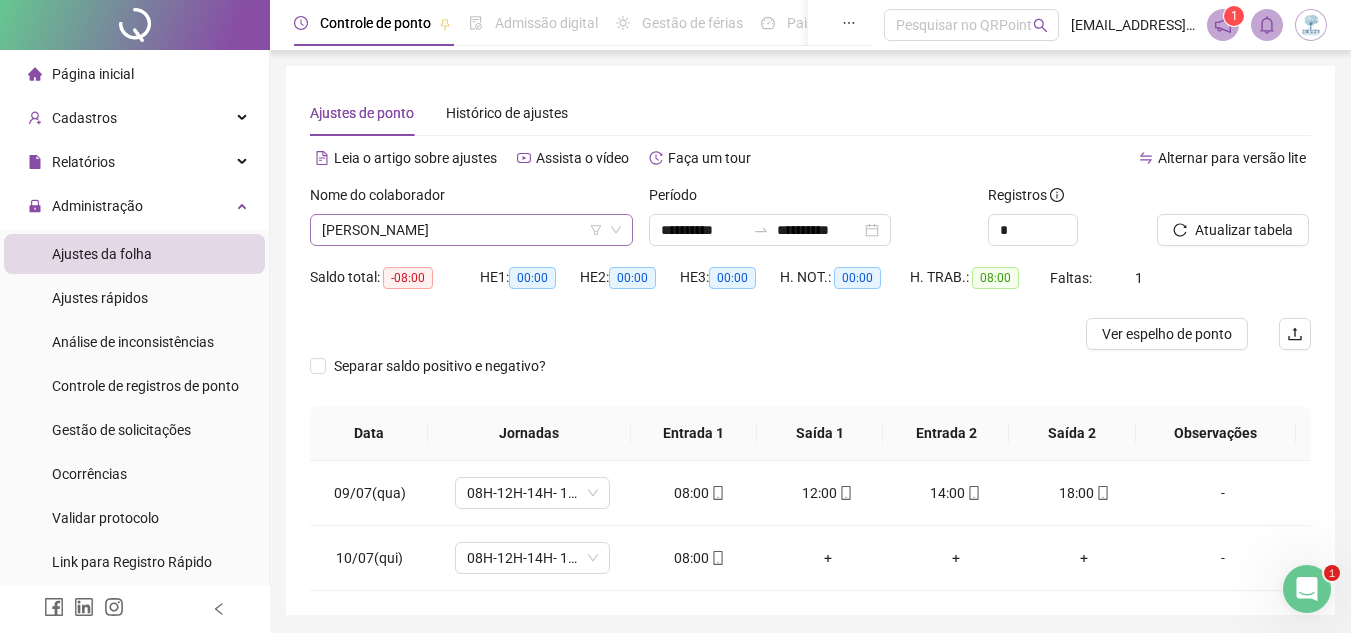 click on "[PERSON_NAME]" at bounding box center [471, 230] 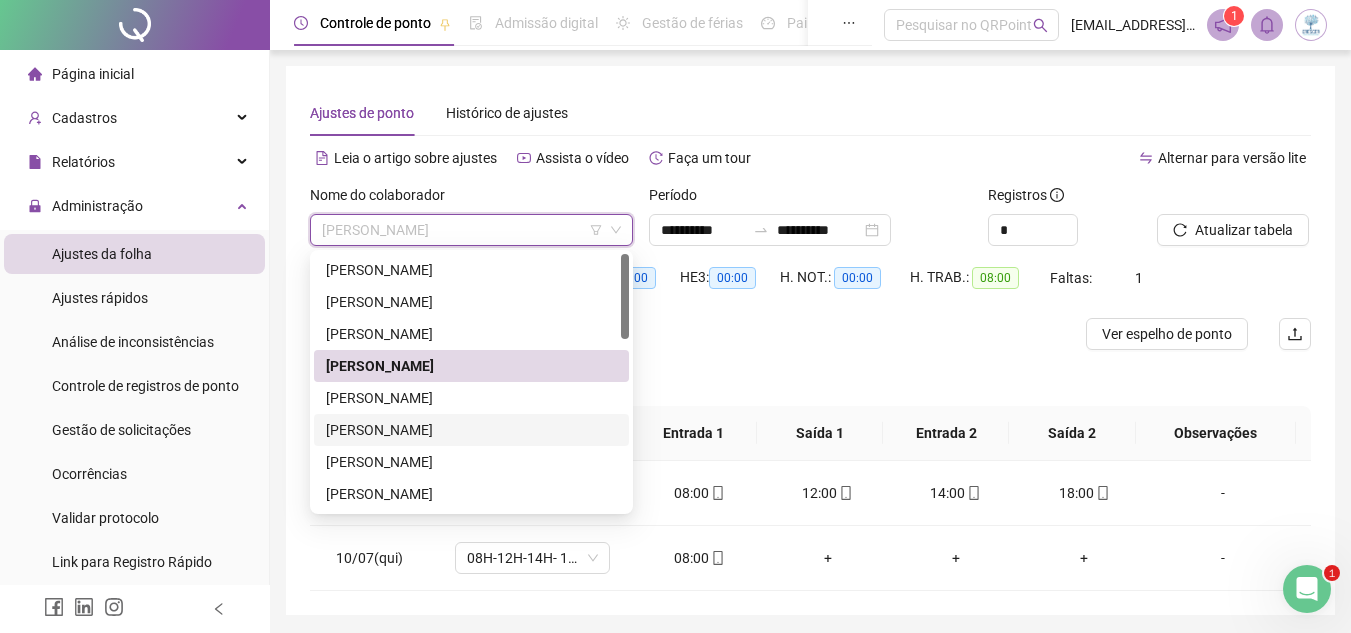 drag, startPoint x: 479, startPoint y: 433, endPoint x: 564, endPoint y: 399, distance: 91.5478 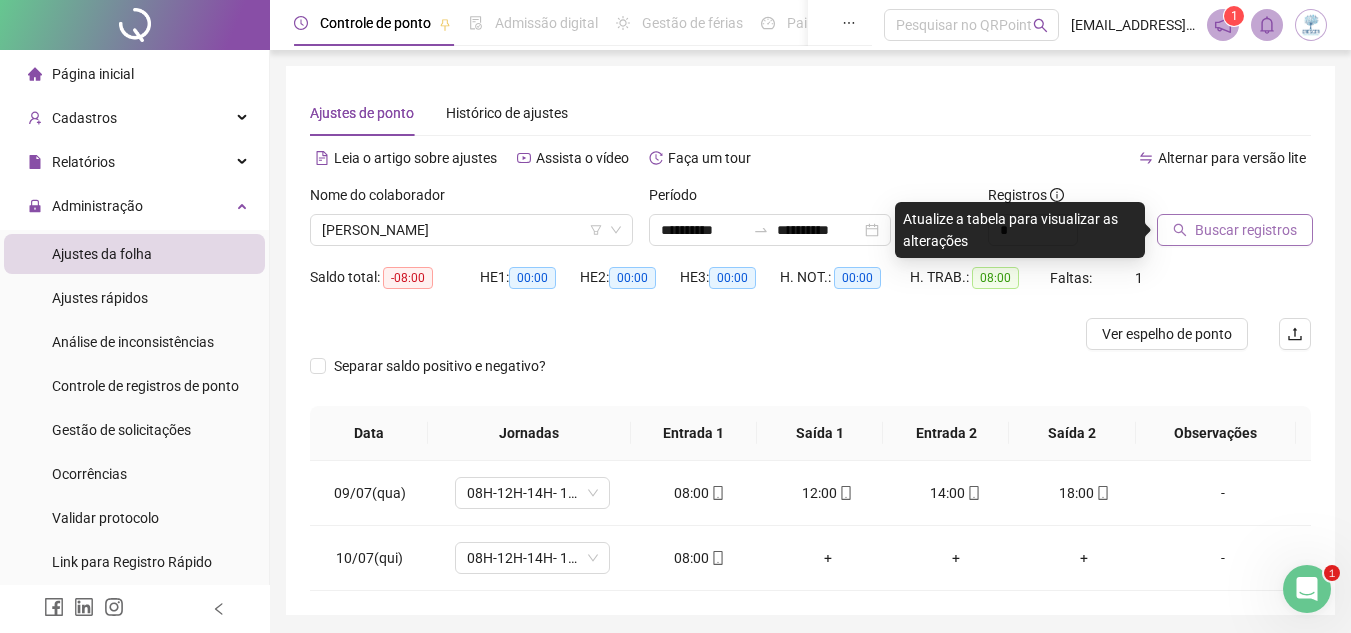 click on "Buscar registros" at bounding box center (1246, 230) 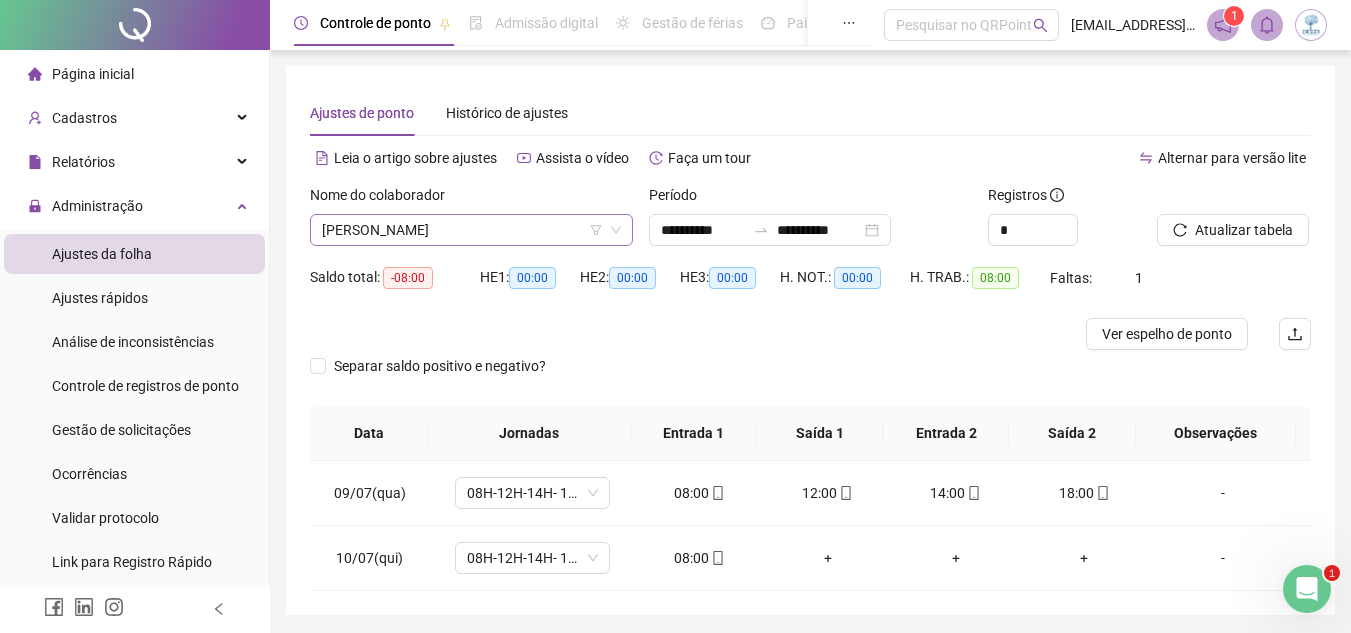click on "[PERSON_NAME]" at bounding box center [471, 230] 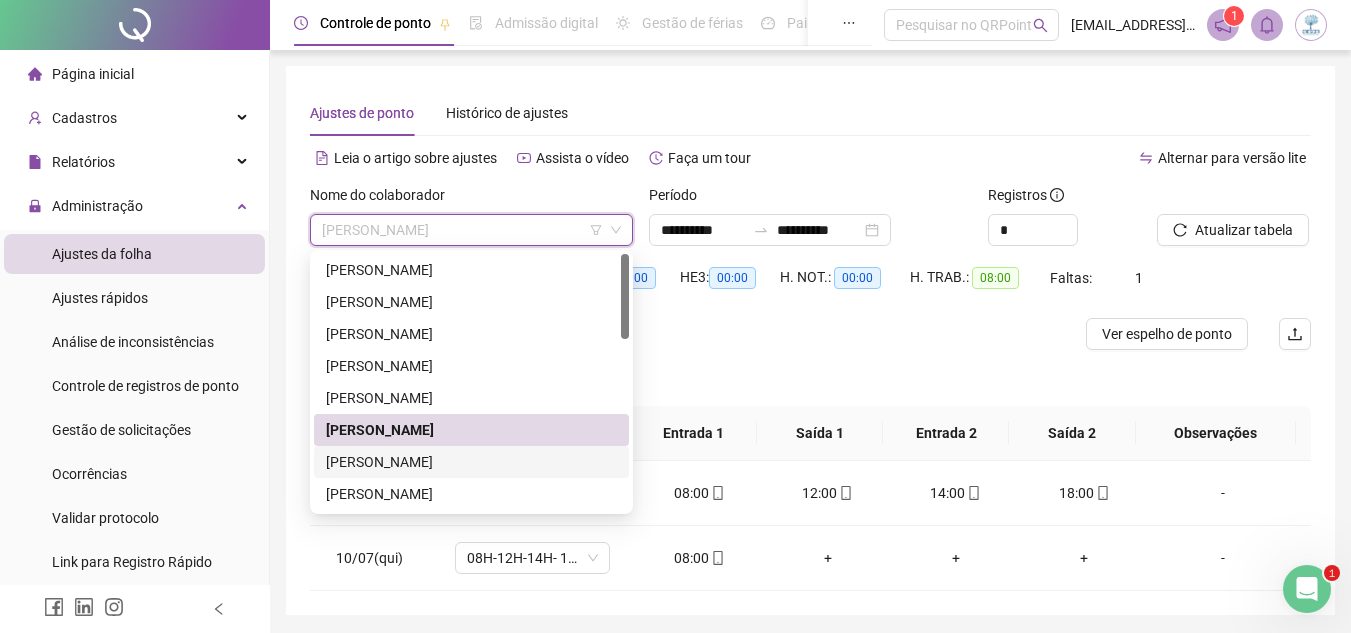 click on "[PERSON_NAME]" at bounding box center [471, 462] 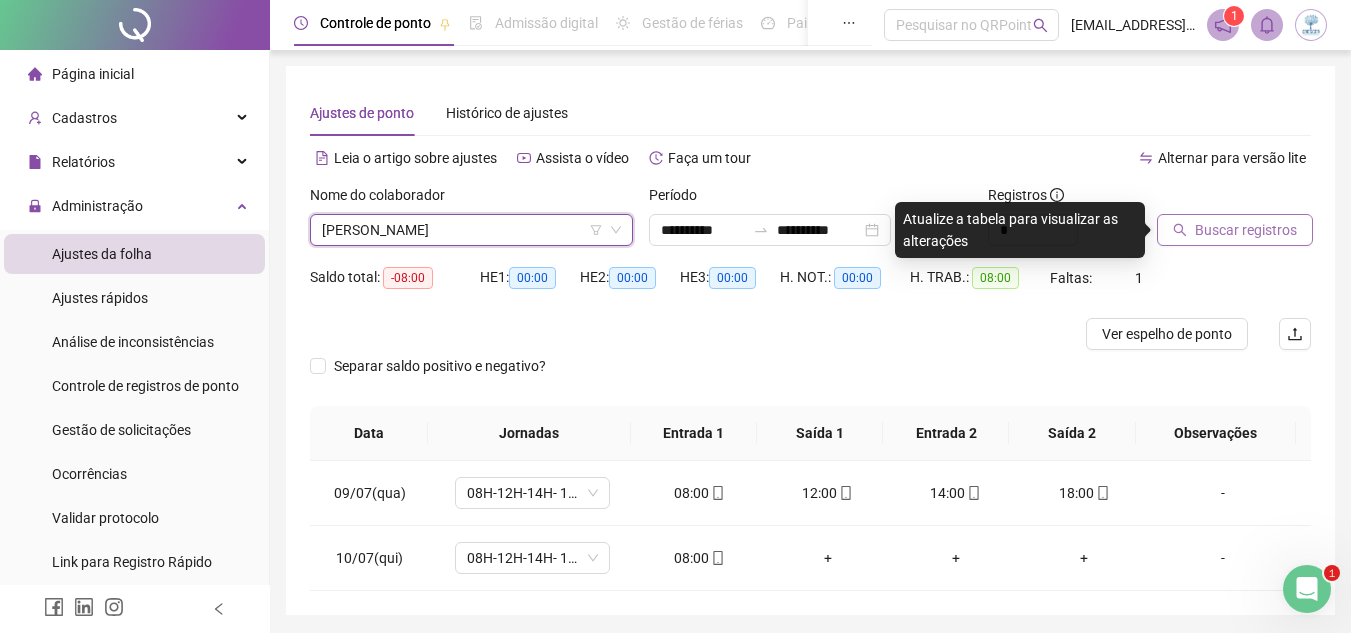 click on "Buscar registros" at bounding box center [1235, 230] 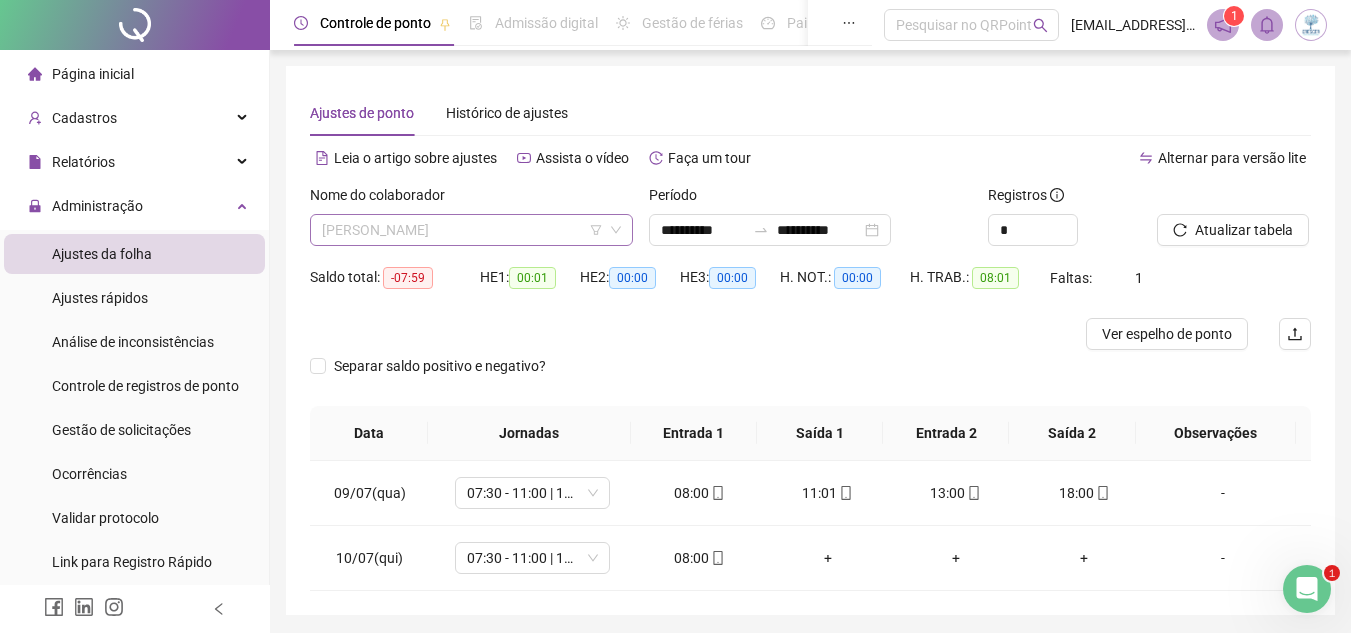 click on "[PERSON_NAME]" at bounding box center [471, 230] 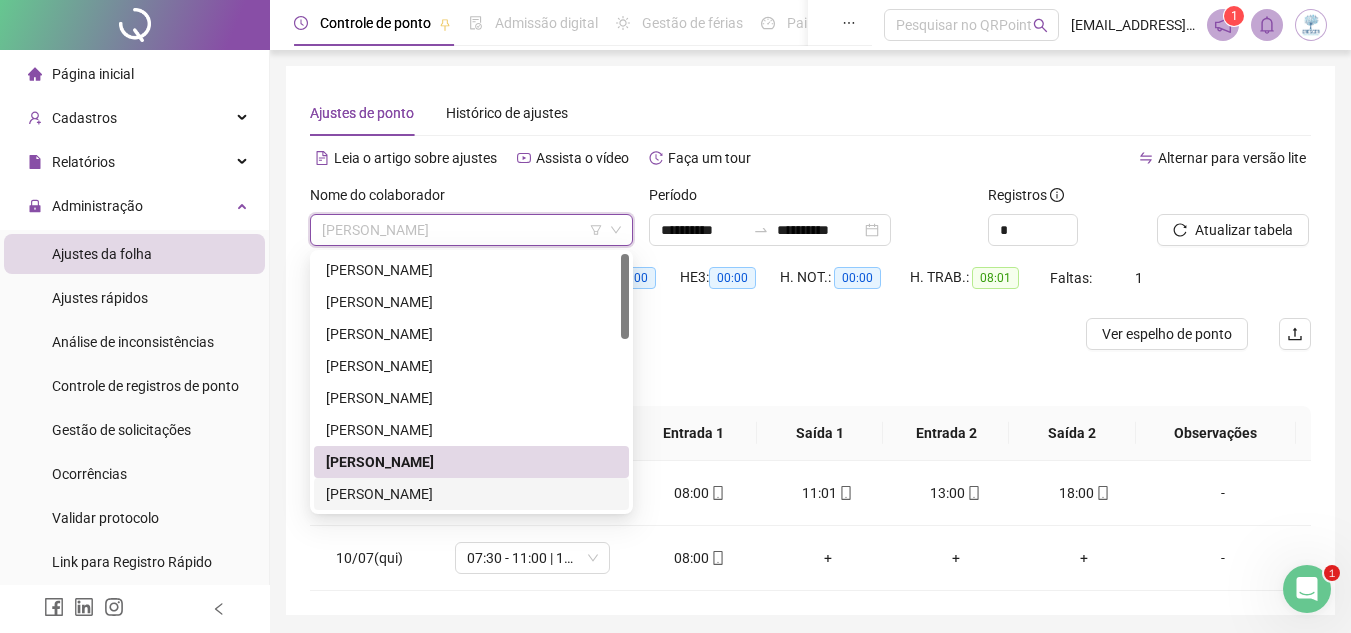 drag, startPoint x: 503, startPoint y: 495, endPoint x: 647, endPoint y: 395, distance: 175.31685 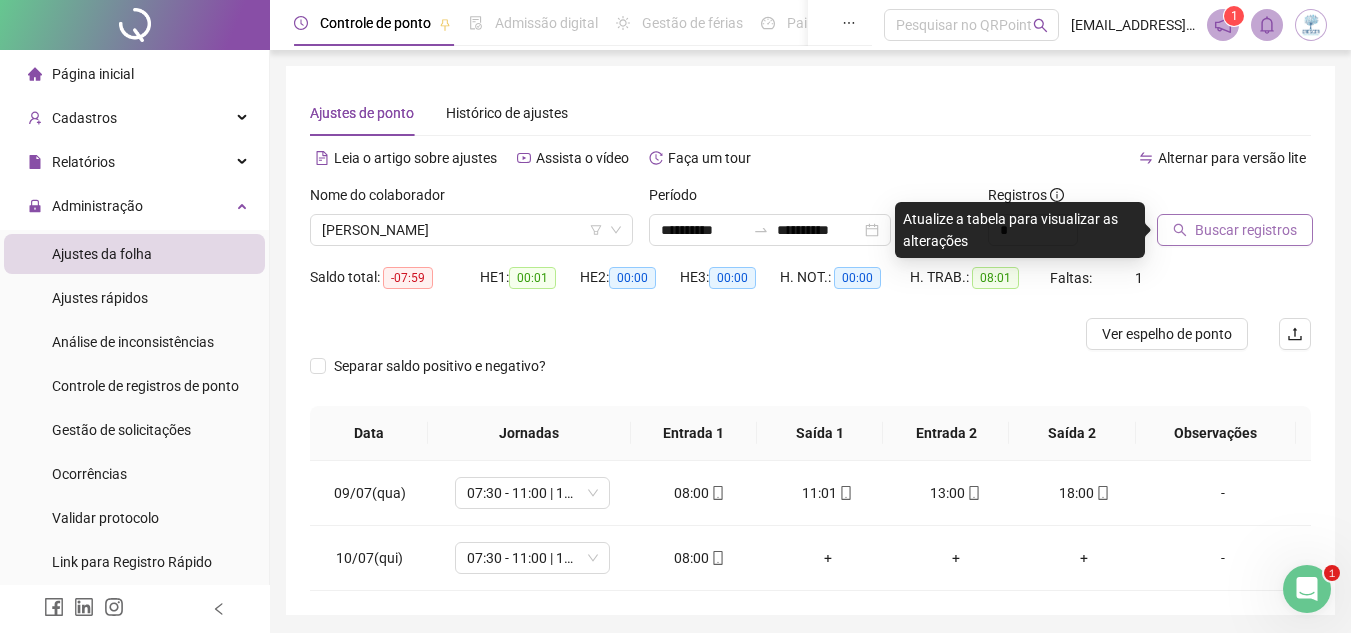 click on "Buscar registros" at bounding box center (1246, 230) 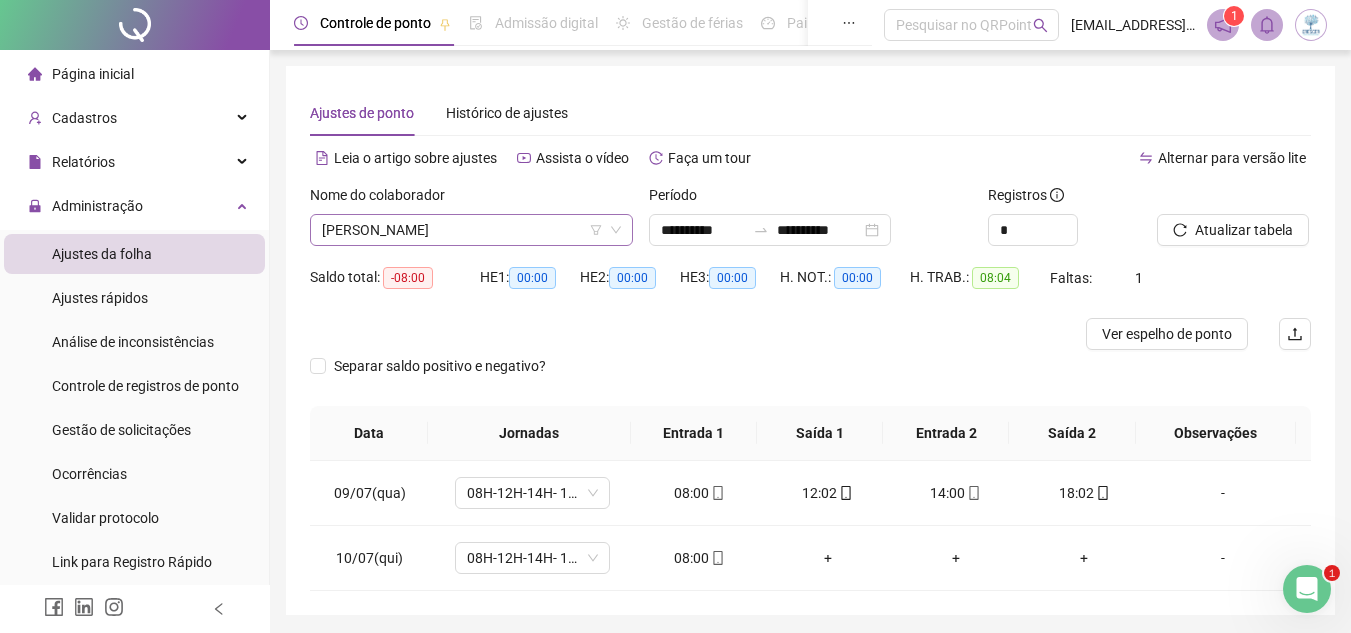 click on "[PERSON_NAME]" at bounding box center (471, 230) 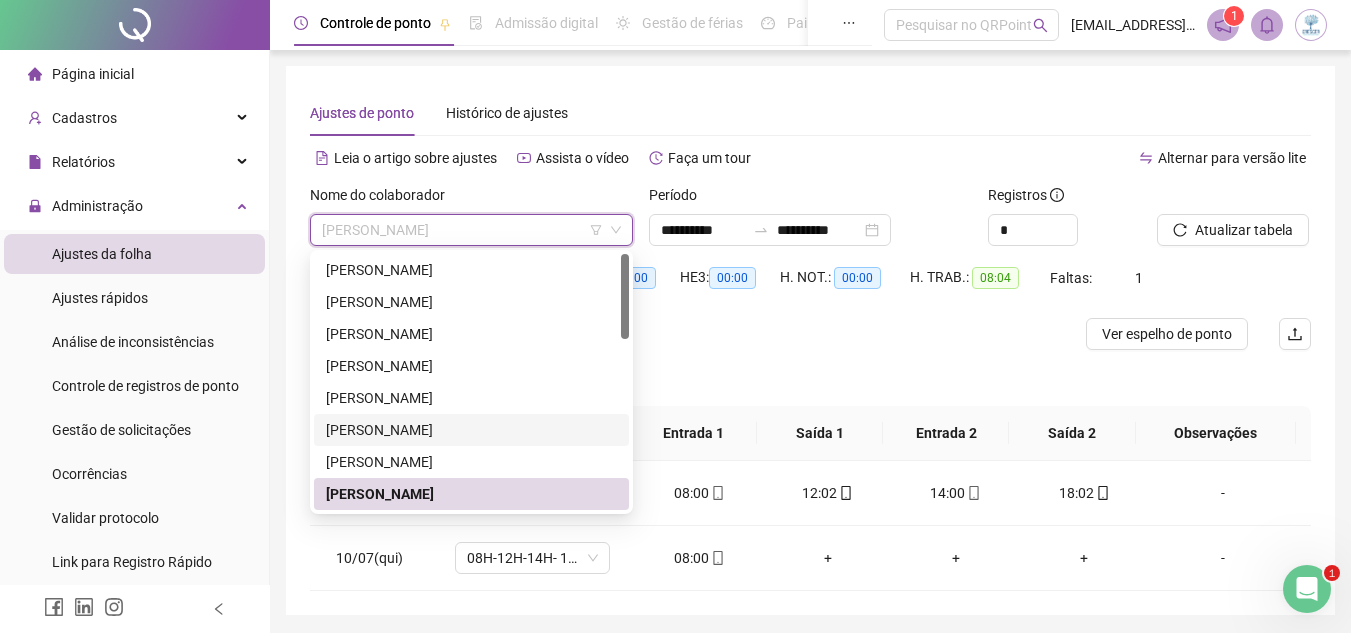 scroll, scrollTop: 100, scrollLeft: 0, axis: vertical 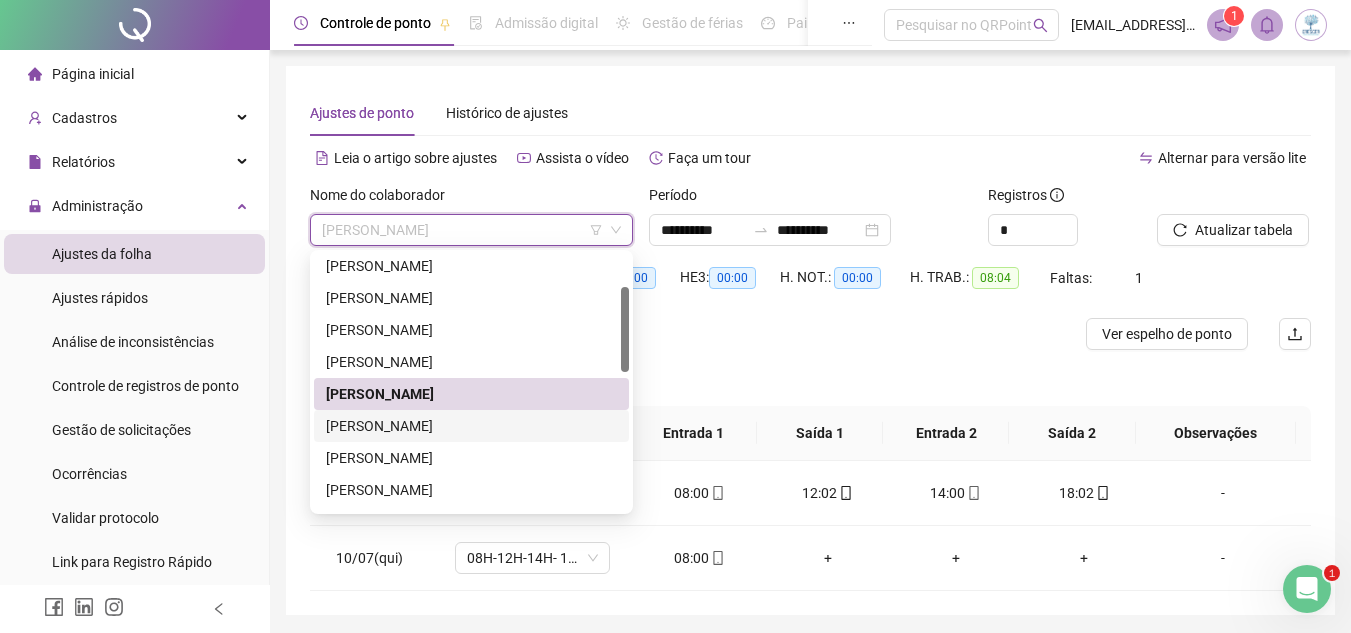 drag, startPoint x: 488, startPoint y: 432, endPoint x: 726, endPoint y: 374, distance: 244.9653 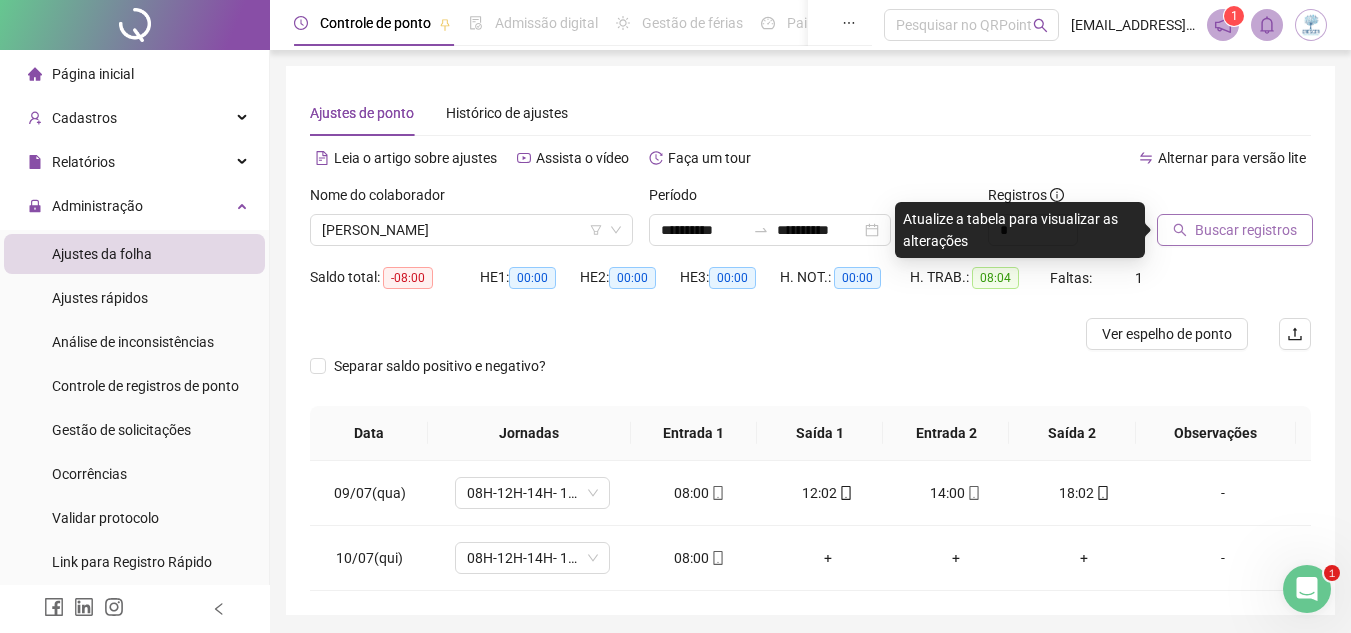 click on "Buscar registros" at bounding box center [1246, 230] 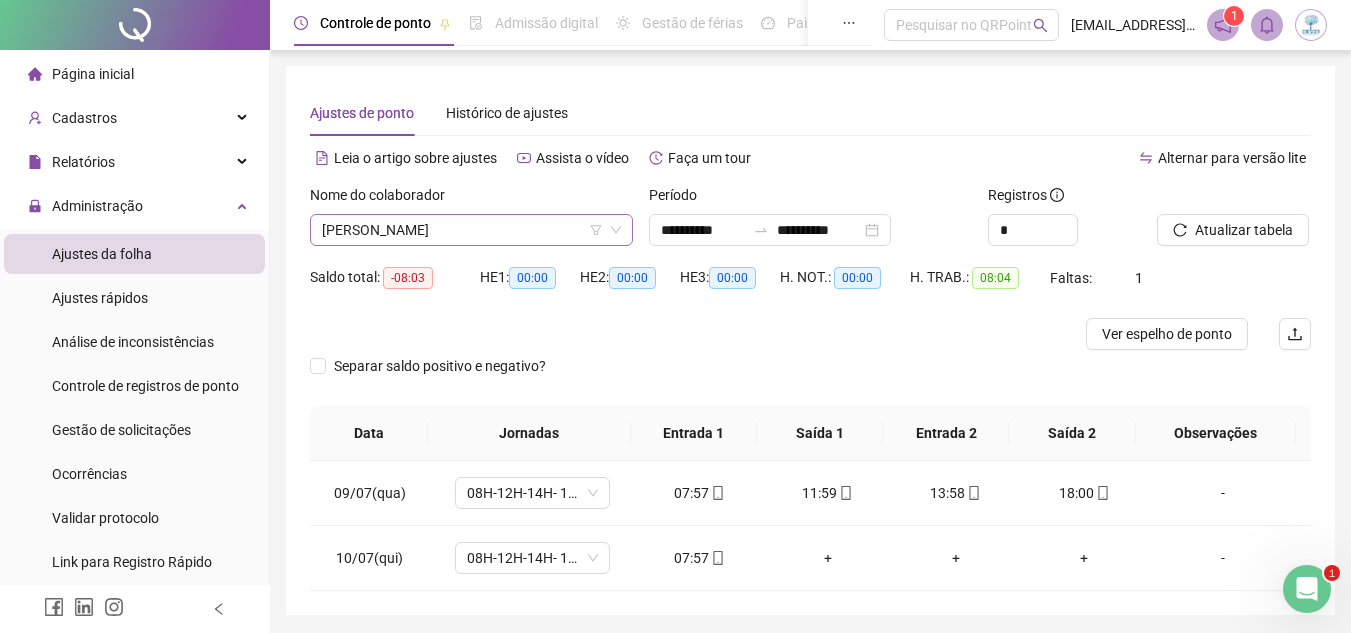click on "[PERSON_NAME]" at bounding box center [471, 230] 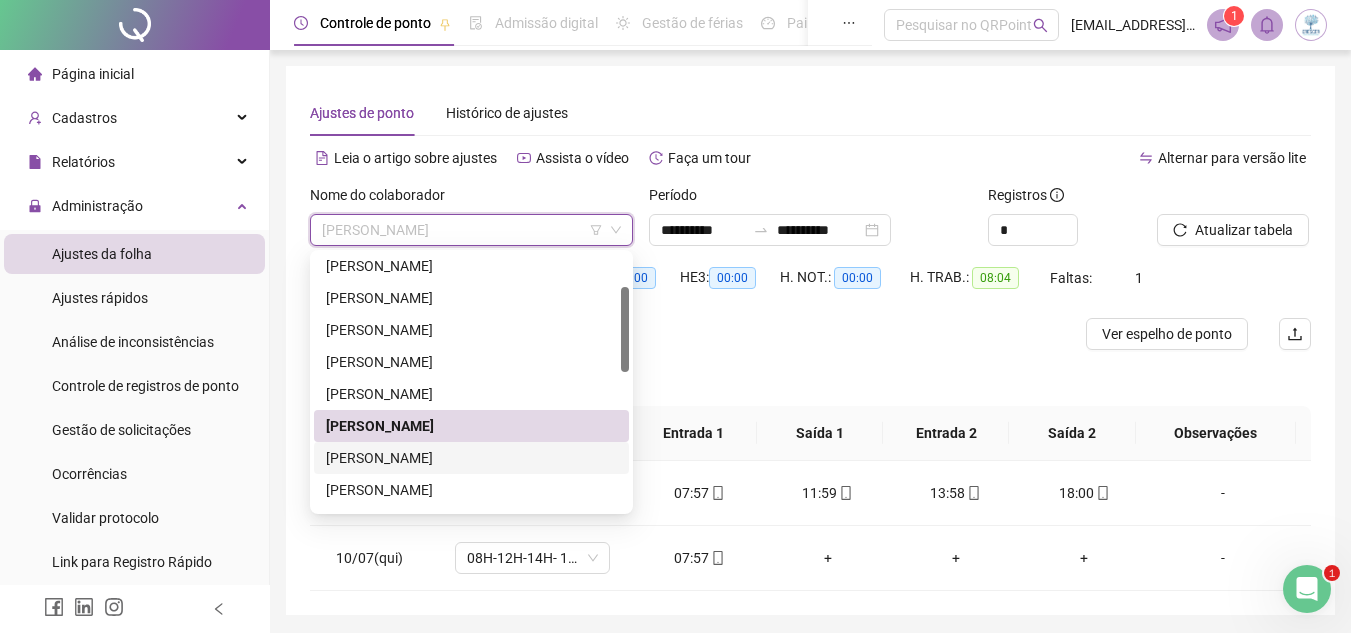 click on "[PERSON_NAME]" at bounding box center (471, 458) 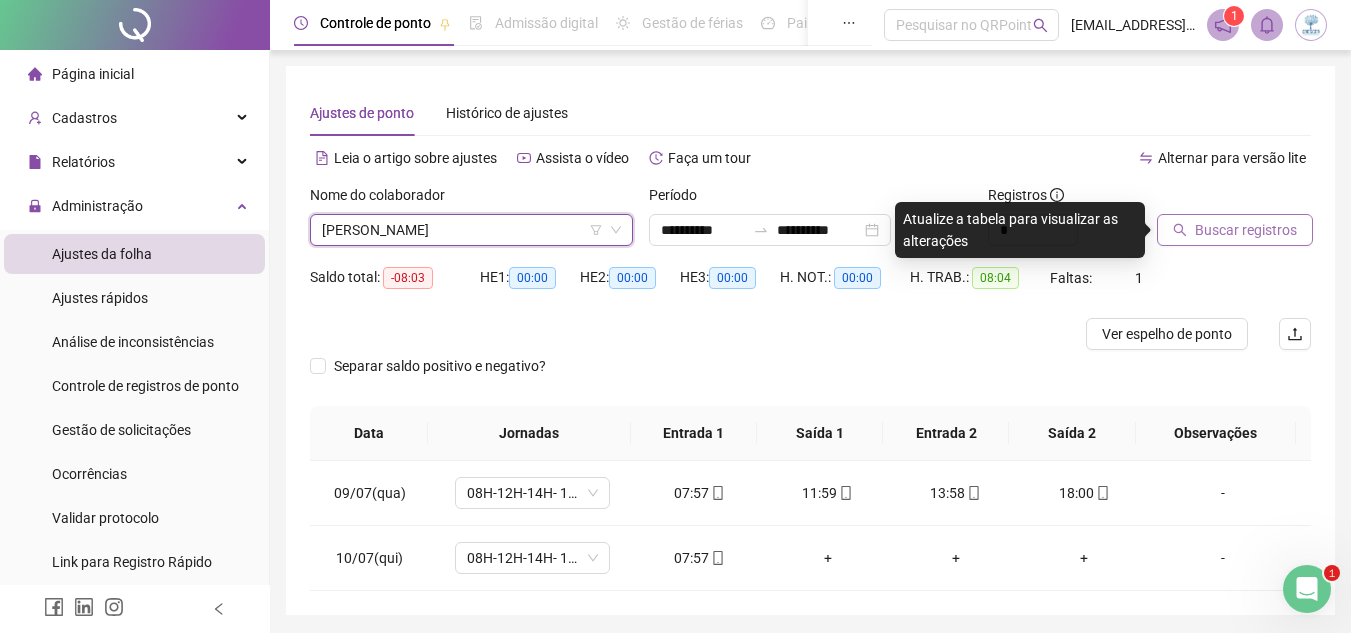 click on "Buscar registros" at bounding box center (1246, 230) 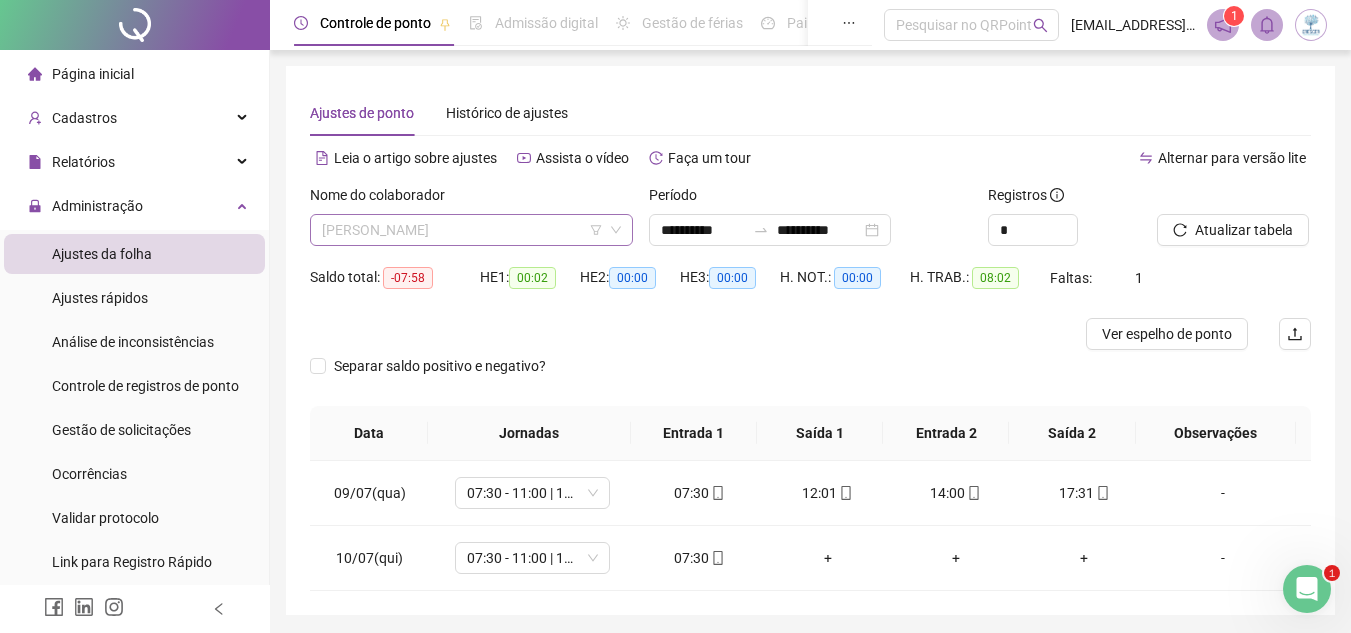 click on "[PERSON_NAME]" at bounding box center [471, 230] 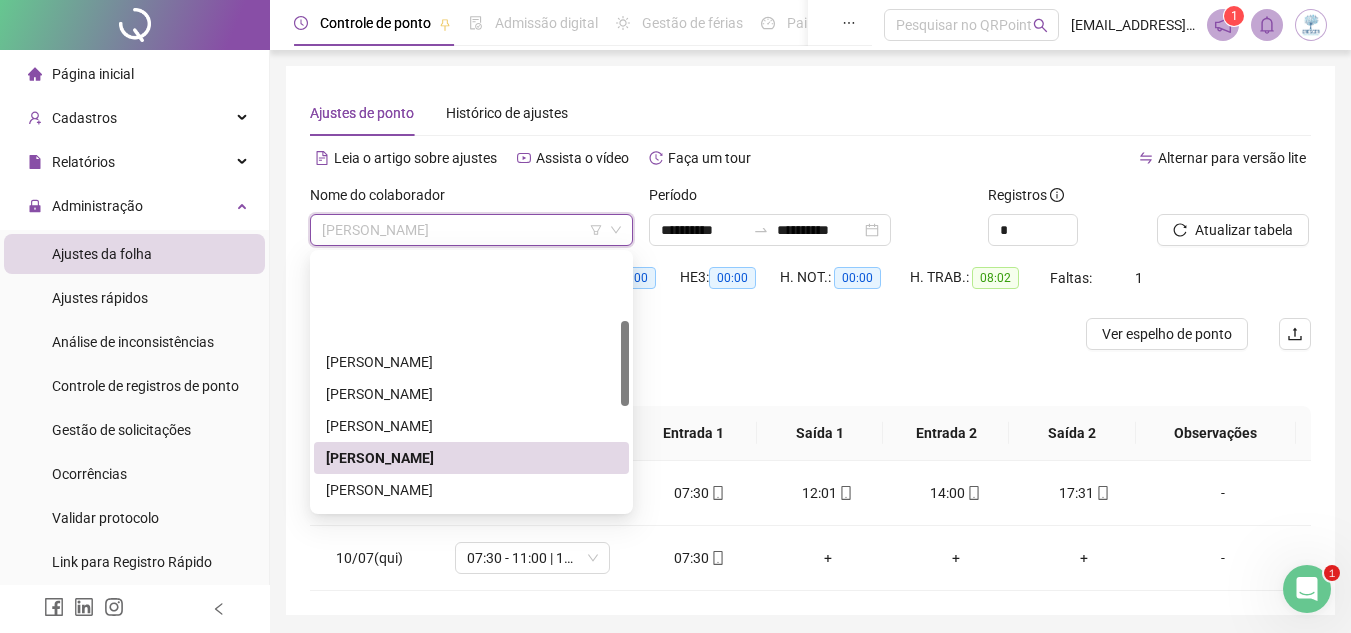 scroll, scrollTop: 200, scrollLeft: 0, axis: vertical 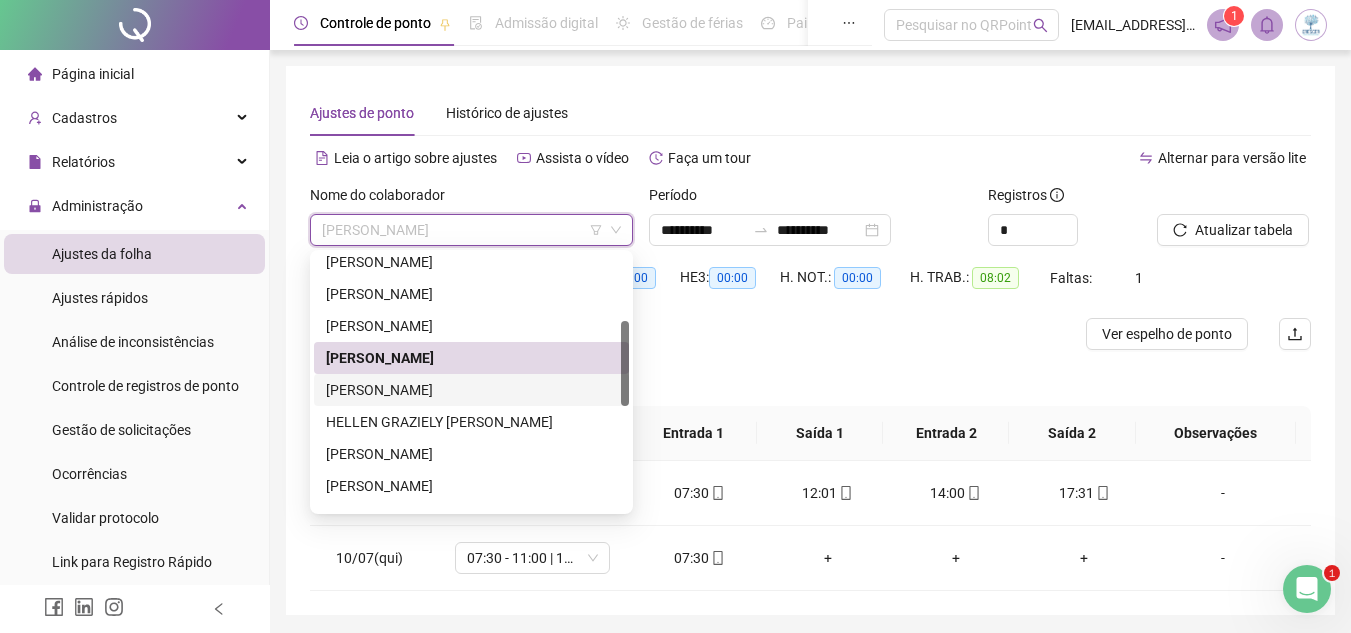 click on "[PERSON_NAME]" at bounding box center (471, 390) 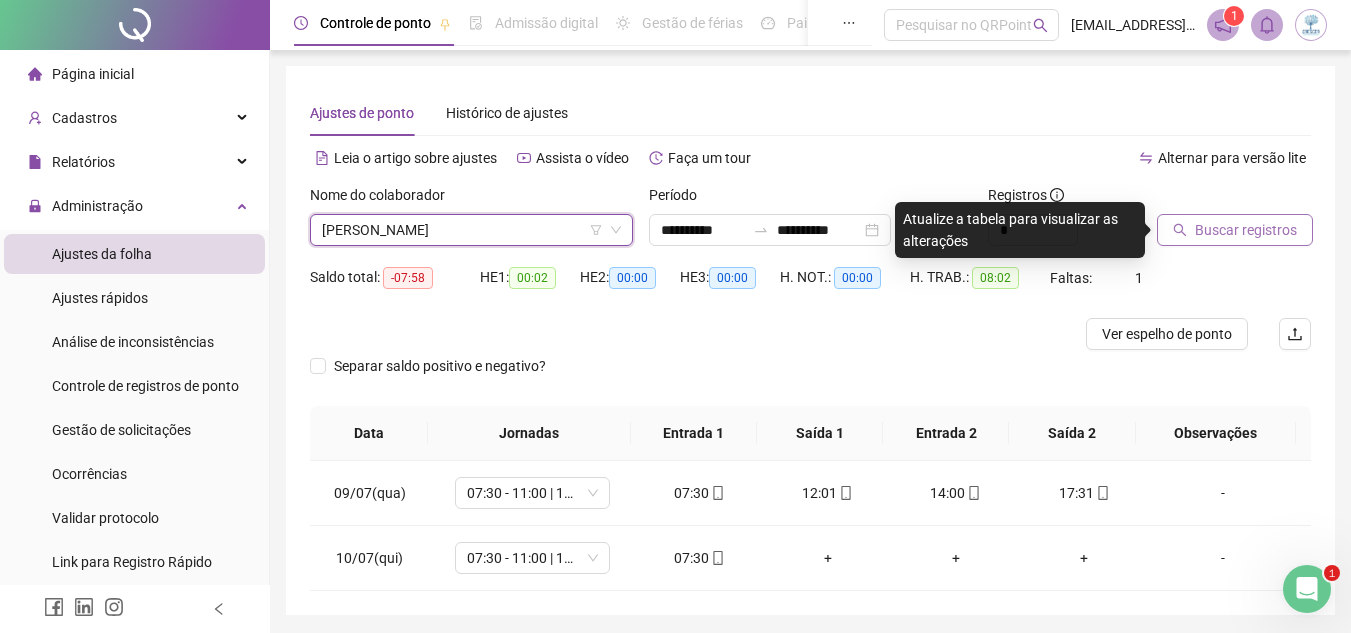 click on "Buscar registros" at bounding box center (1246, 230) 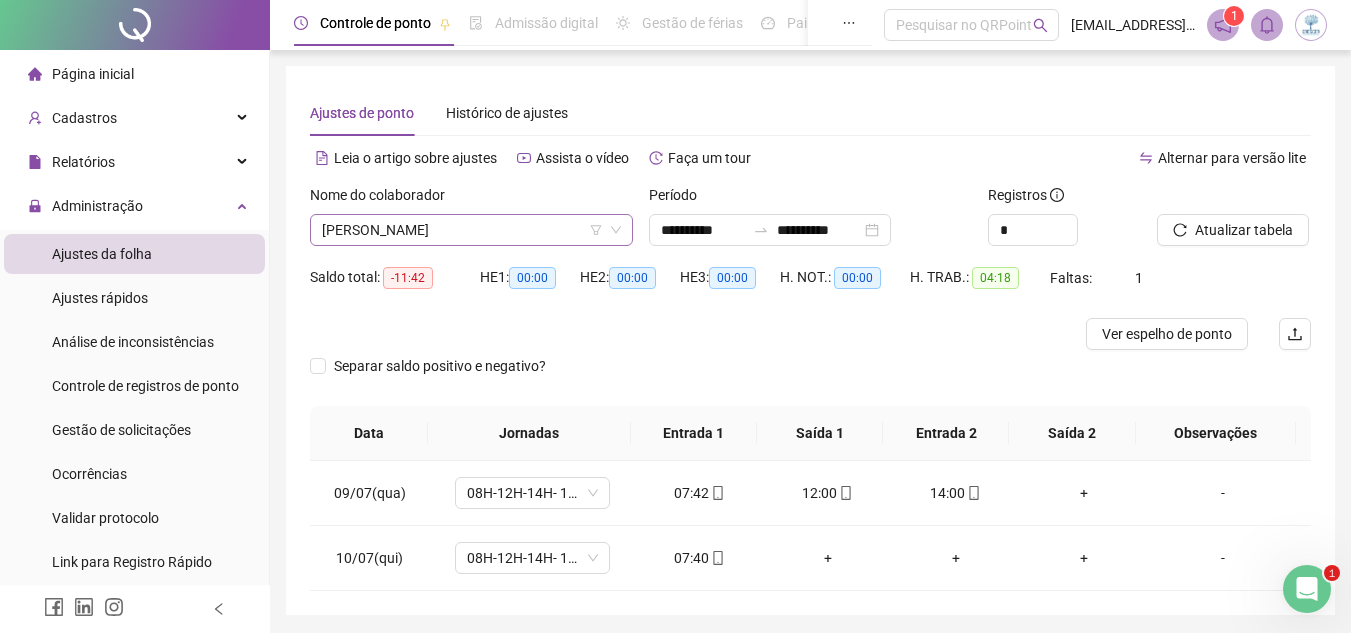 click on "[PERSON_NAME]" at bounding box center (471, 230) 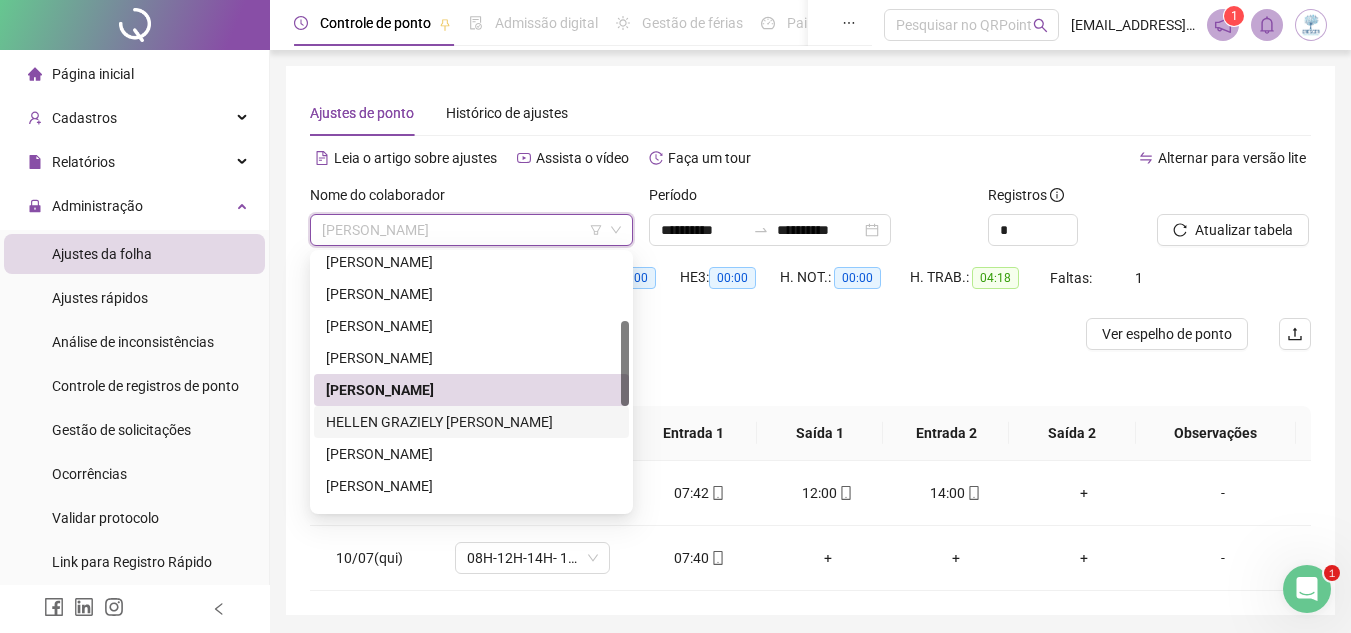 click on "HELLEN GRAZIELY [PERSON_NAME]" at bounding box center [471, 422] 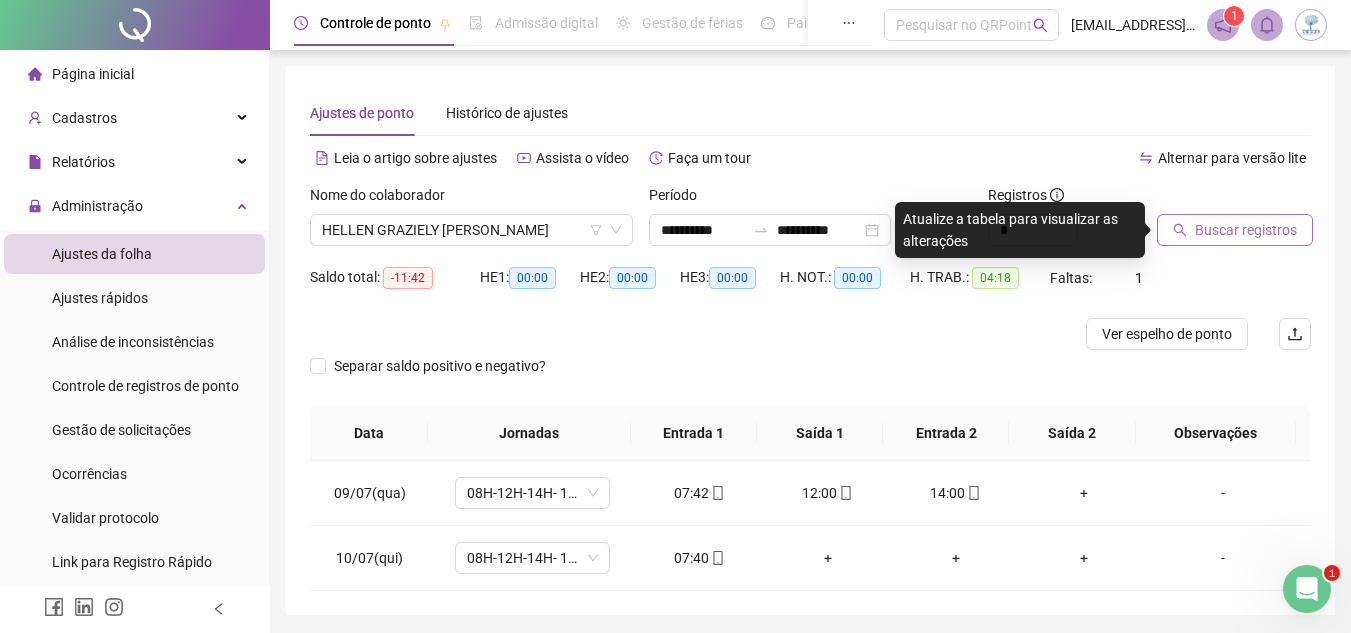 click on "Buscar registros" at bounding box center [1246, 230] 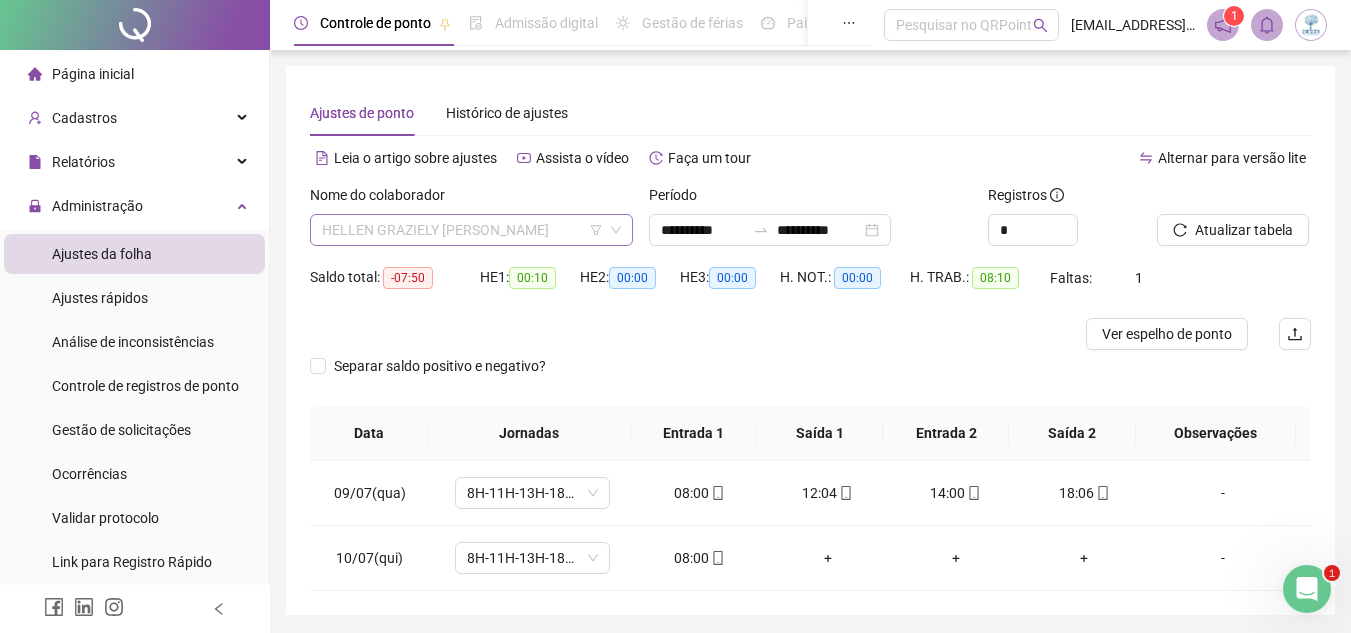 click on "HELLEN GRAZIELY [PERSON_NAME]" at bounding box center [471, 230] 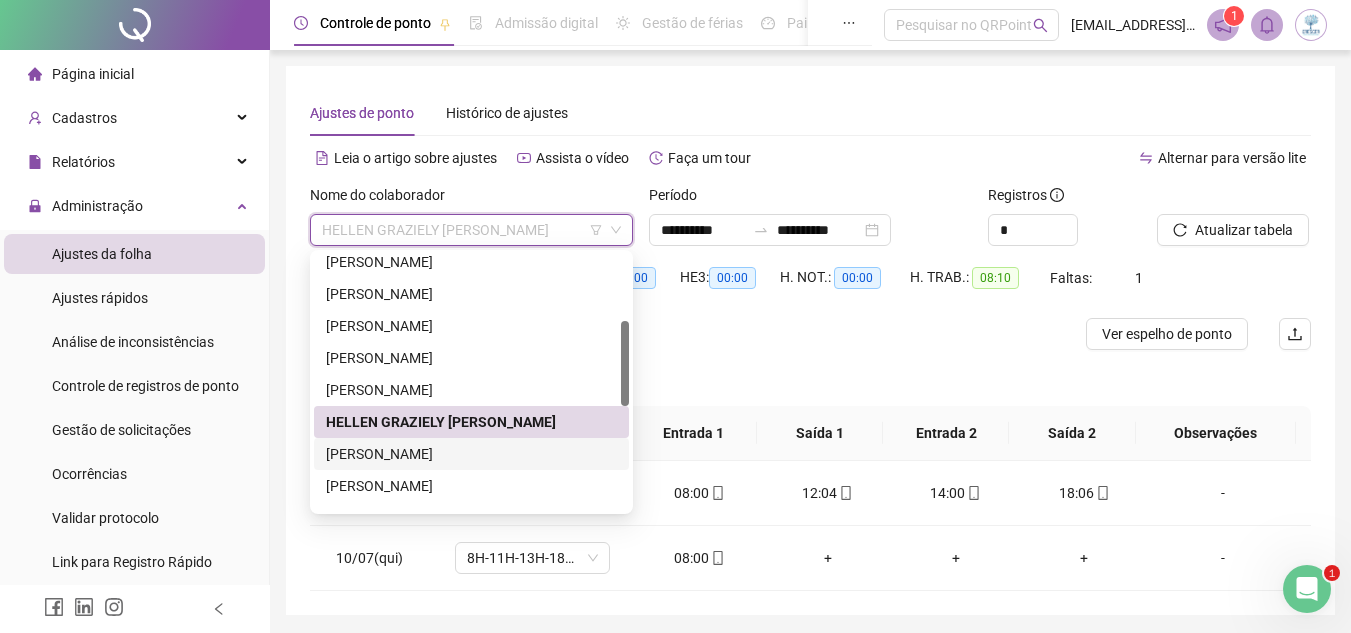 drag, startPoint x: 535, startPoint y: 451, endPoint x: 712, endPoint y: 379, distance: 191.08376 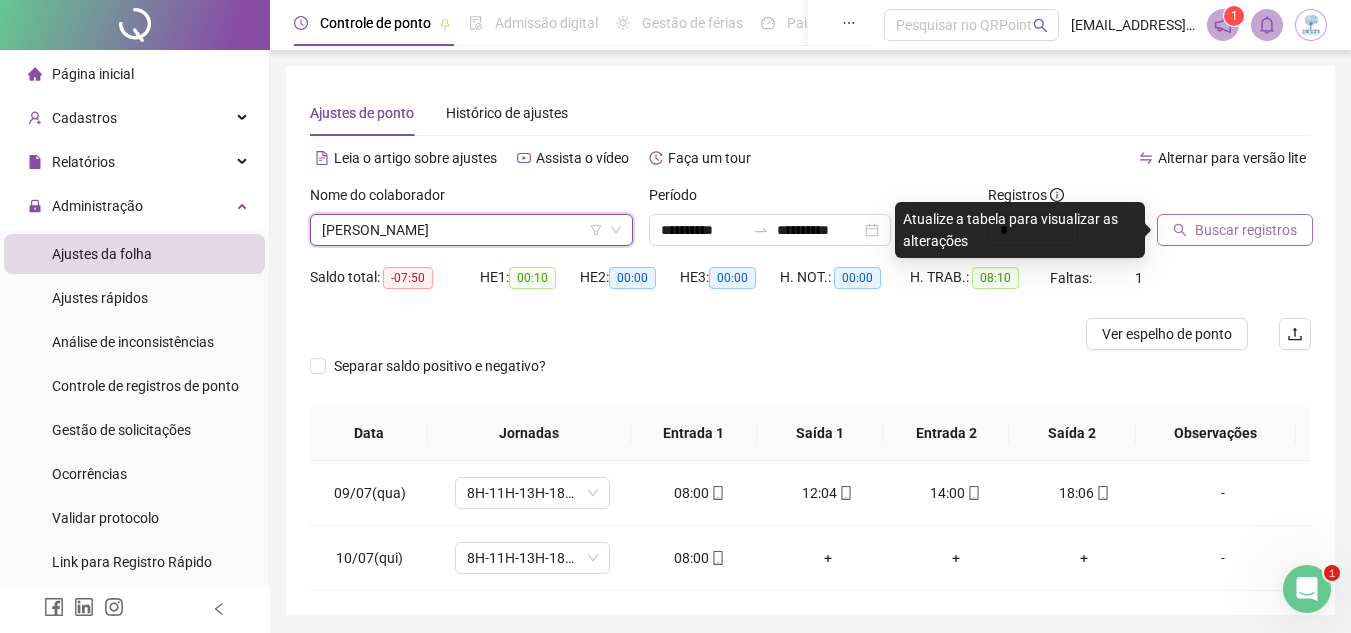 click on "Buscar registros" at bounding box center (1235, 230) 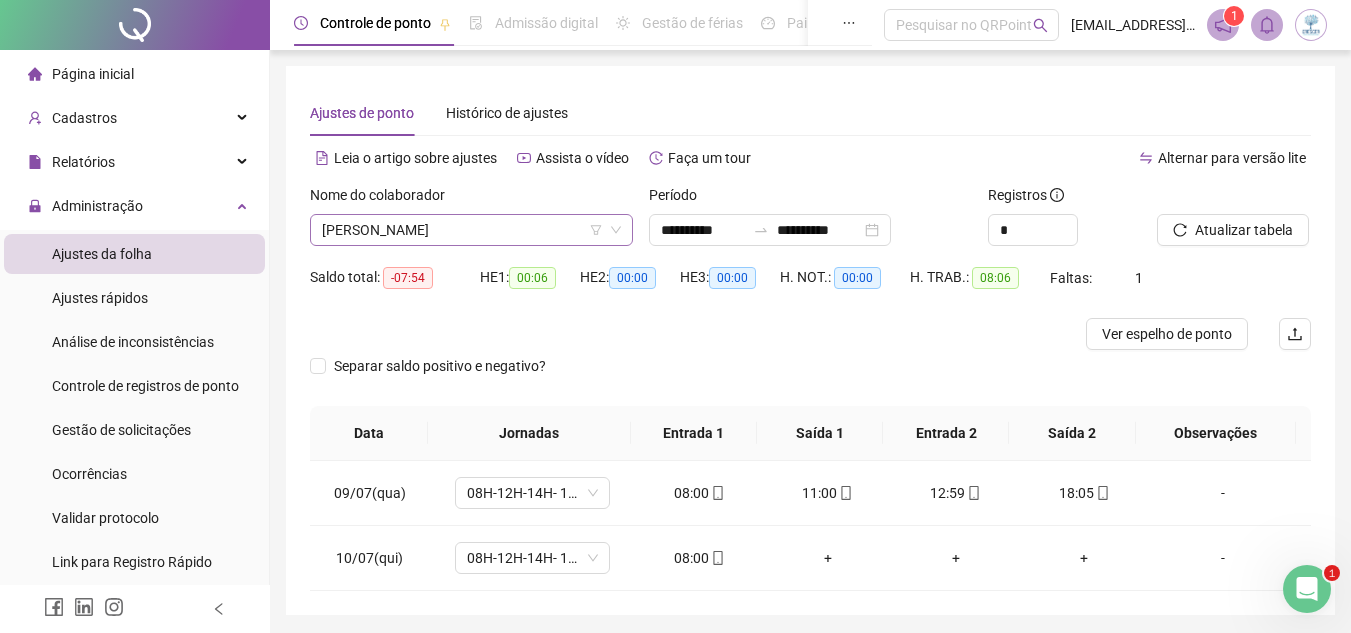click on "[PERSON_NAME]" at bounding box center (471, 230) 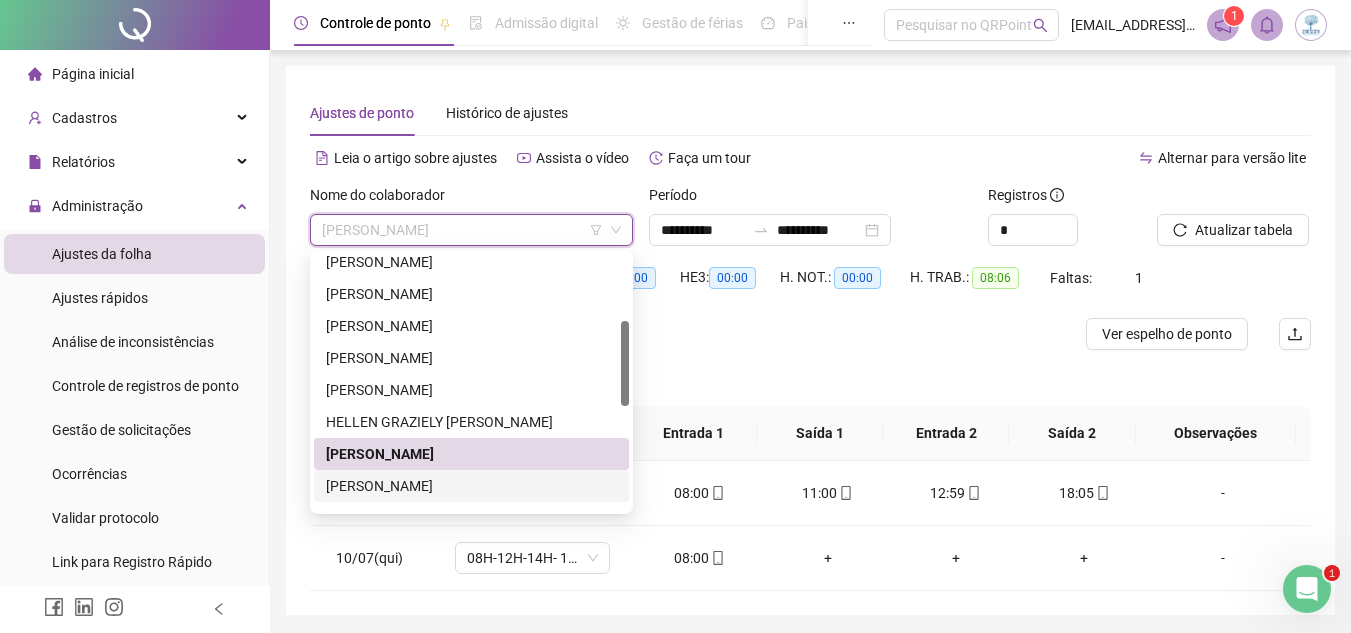 drag, startPoint x: 524, startPoint y: 477, endPoint x: 742, endPoint y: 396, distance: 232.56181 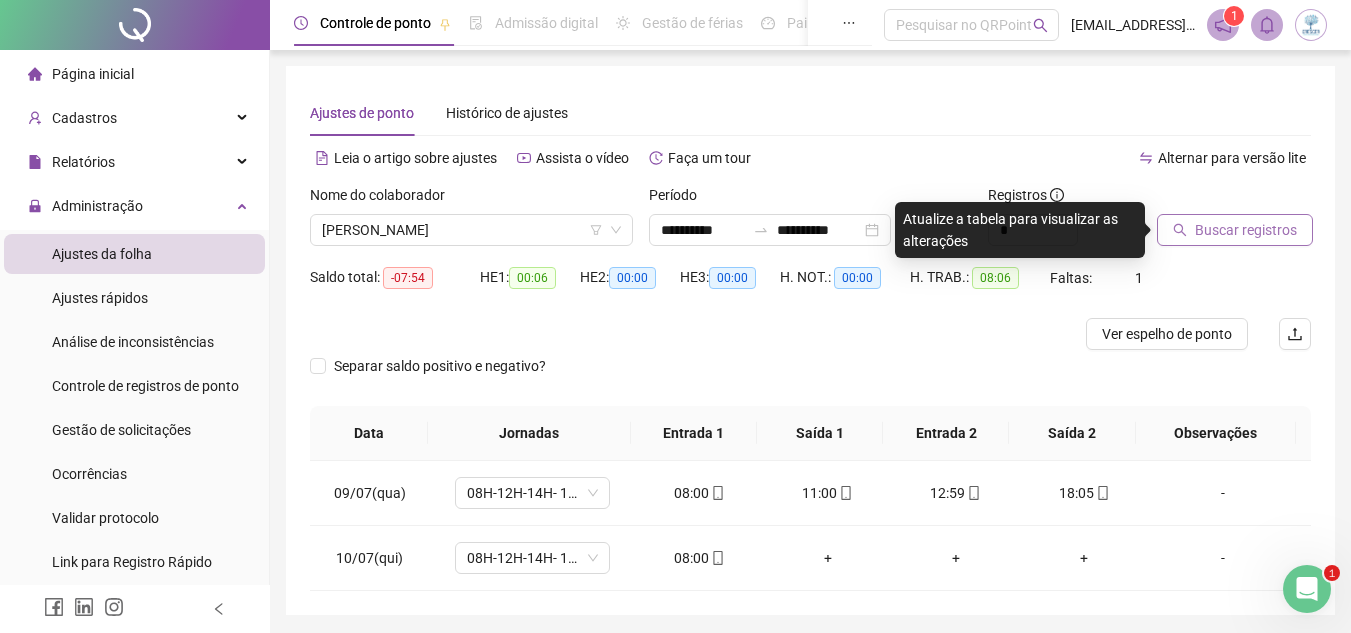 click on "Buscar registros" at bounding box center [1246, 230] 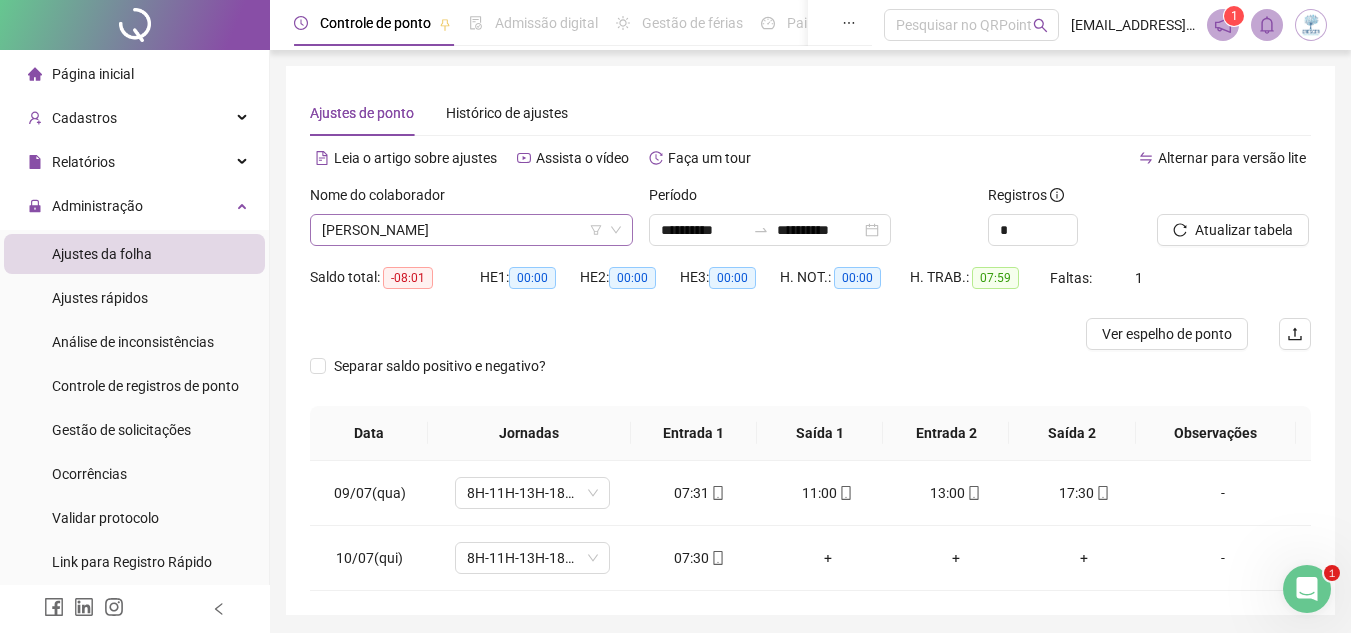 click on "[PERSON_NAME]" at bounding box center (471, 230) 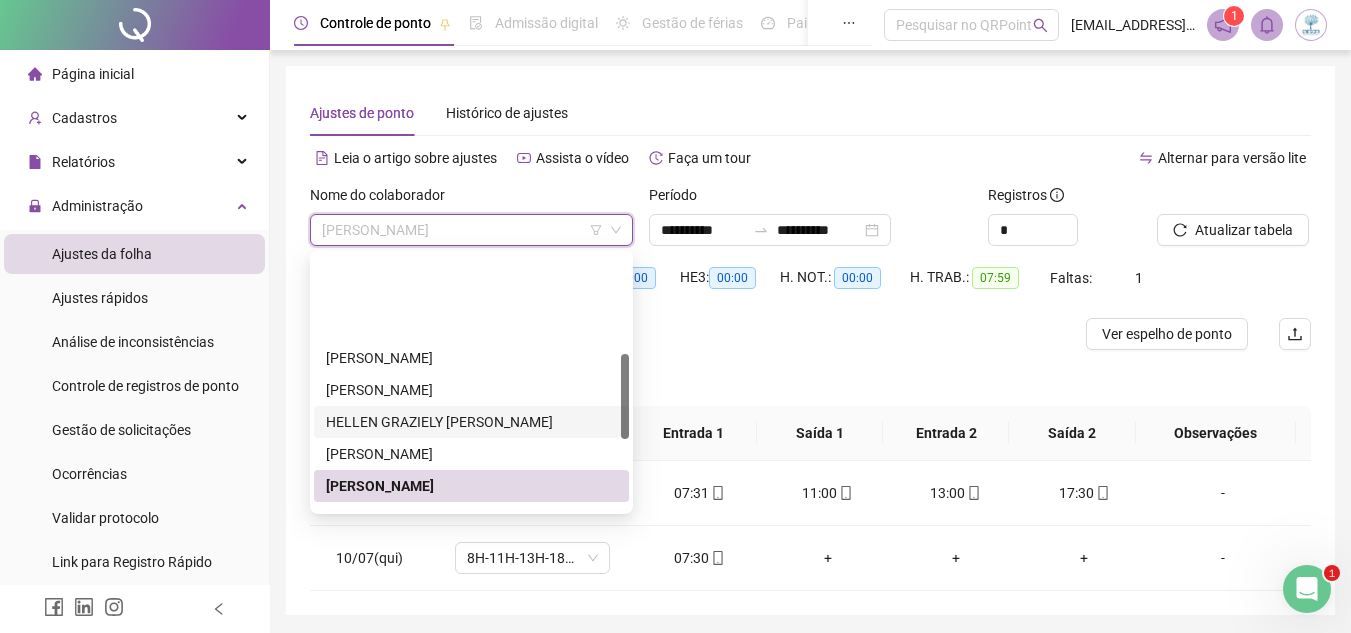 scroll, scrollTop: 300, scrollLeft: 0, axis: vertical 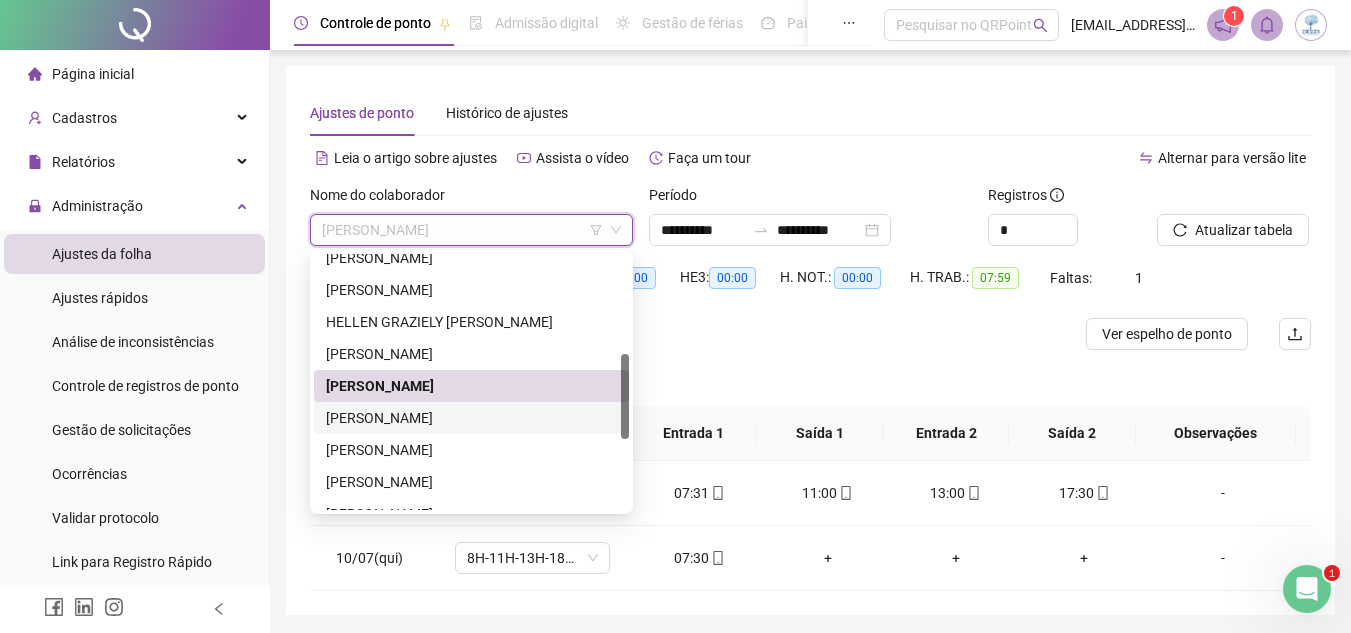 click on "[PERSON_NAME]" at bounding box center (471, 418) 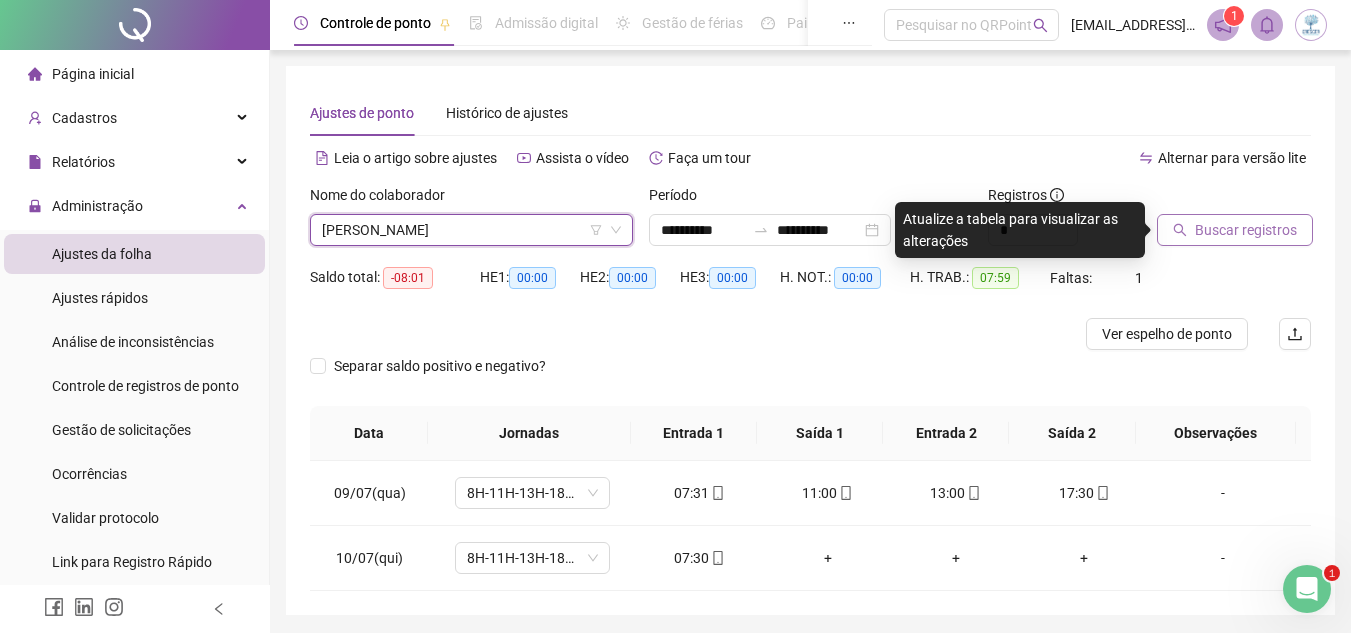 click on "Buscar registros" at bounding box center (1246, 230) 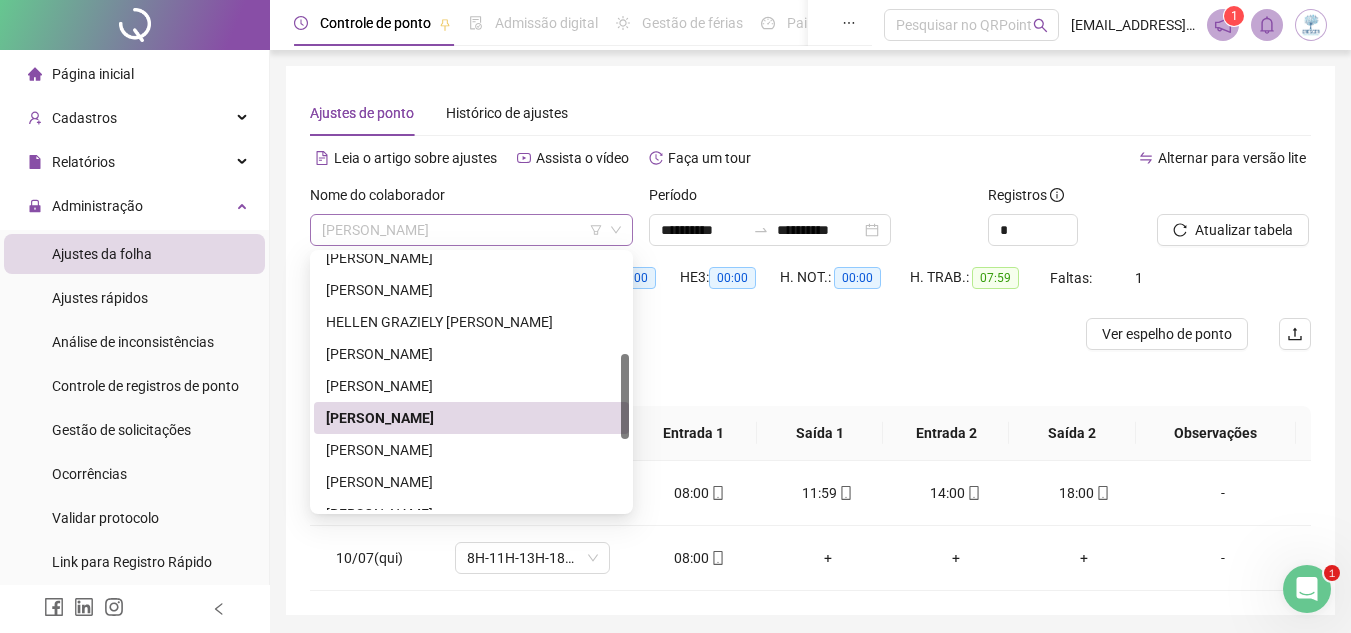 click on "[PERSON_NAME]" at bounding box center (471, 230) 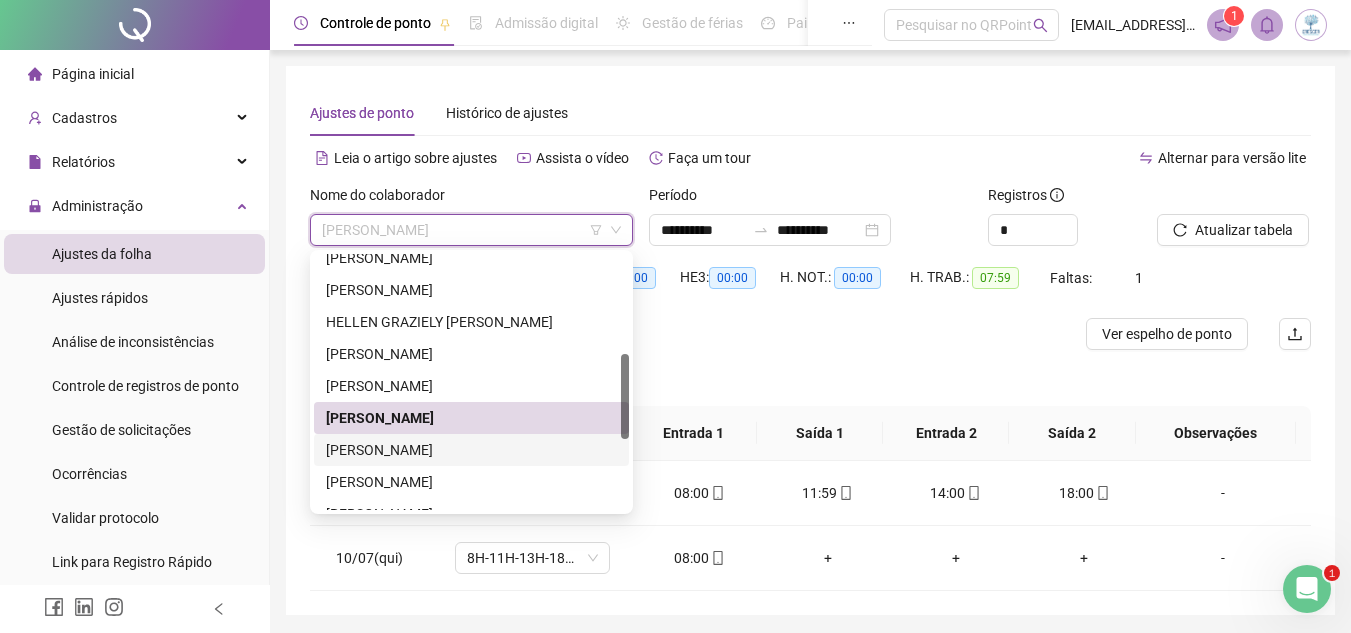 click on "[PERSON_NAME]" at bounding box center (471, 450) 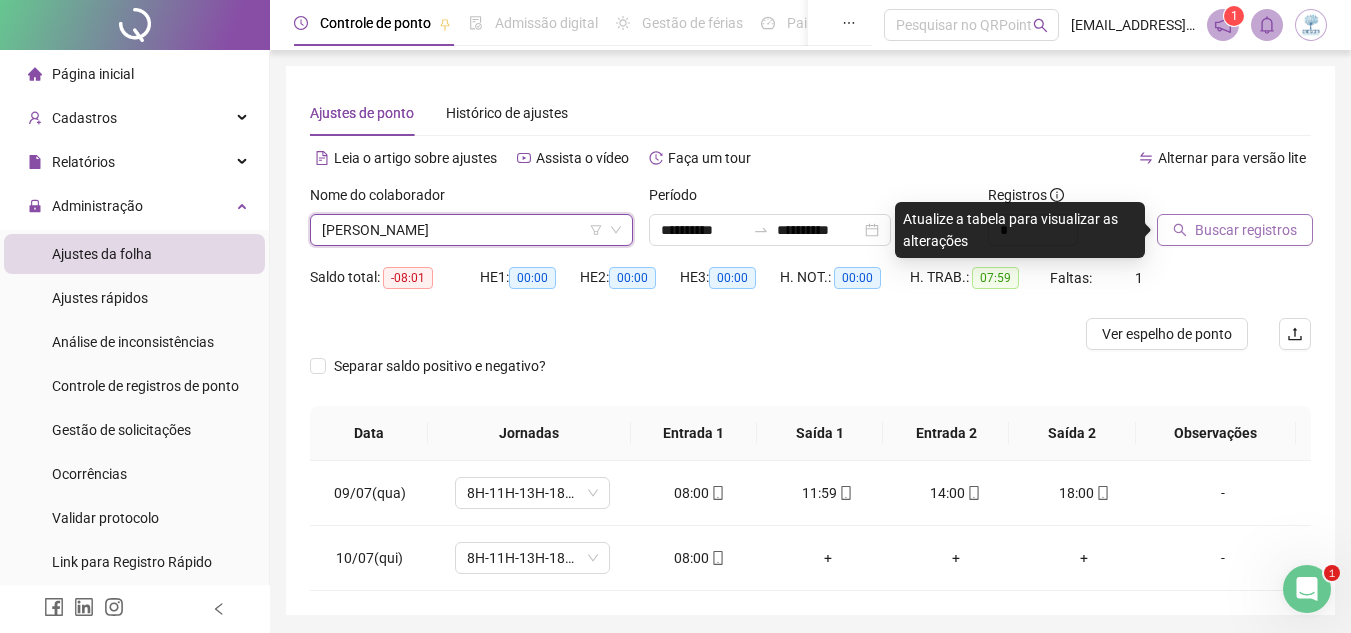click on "Buscar registros" at bounding box center [1246, 230] 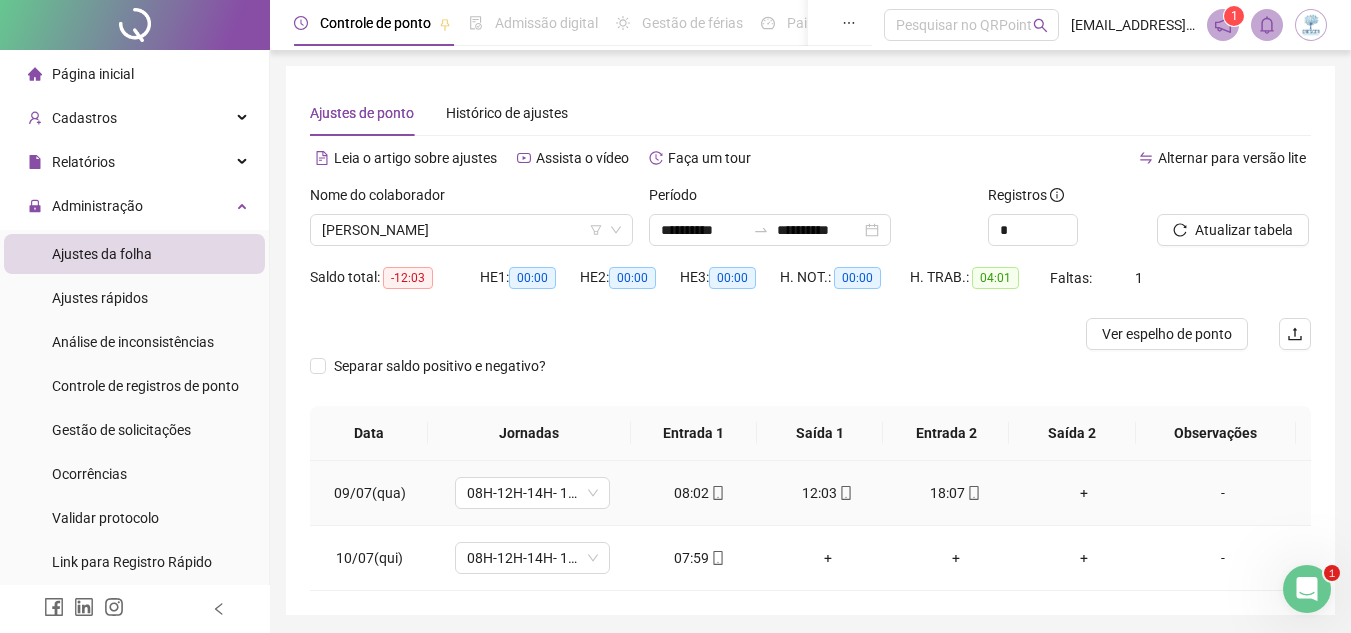 click on "+" at bounding box center [1084, 493] 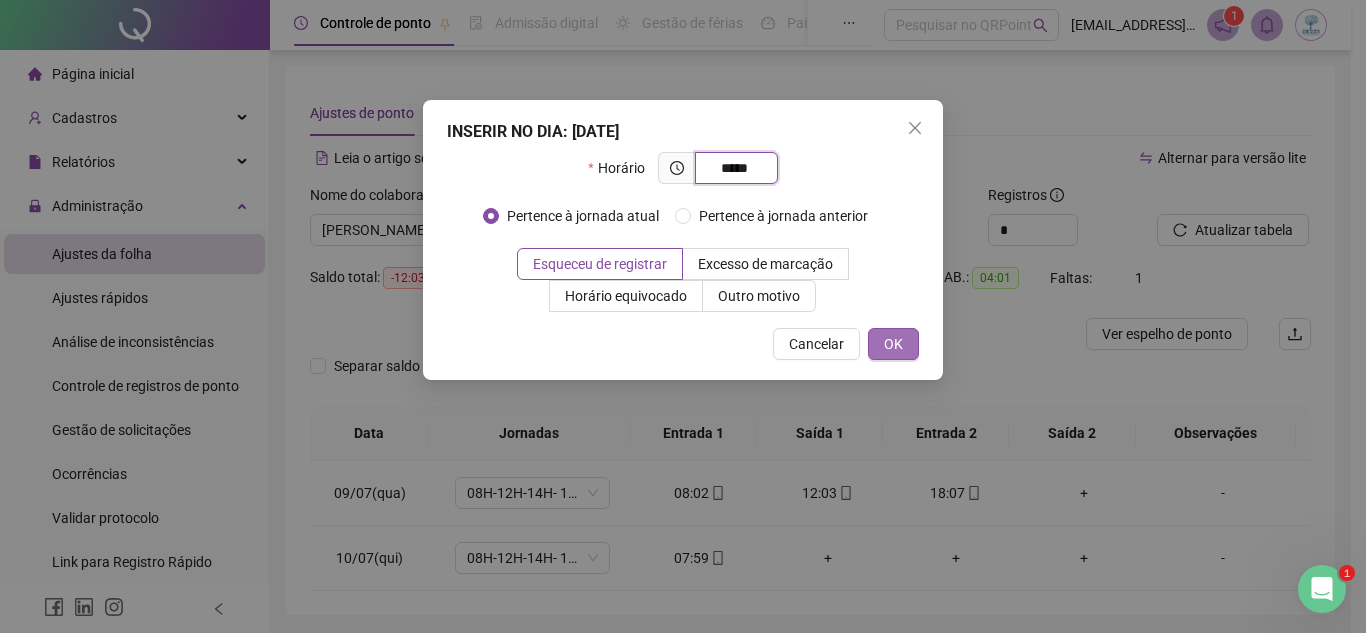 type on "*****" 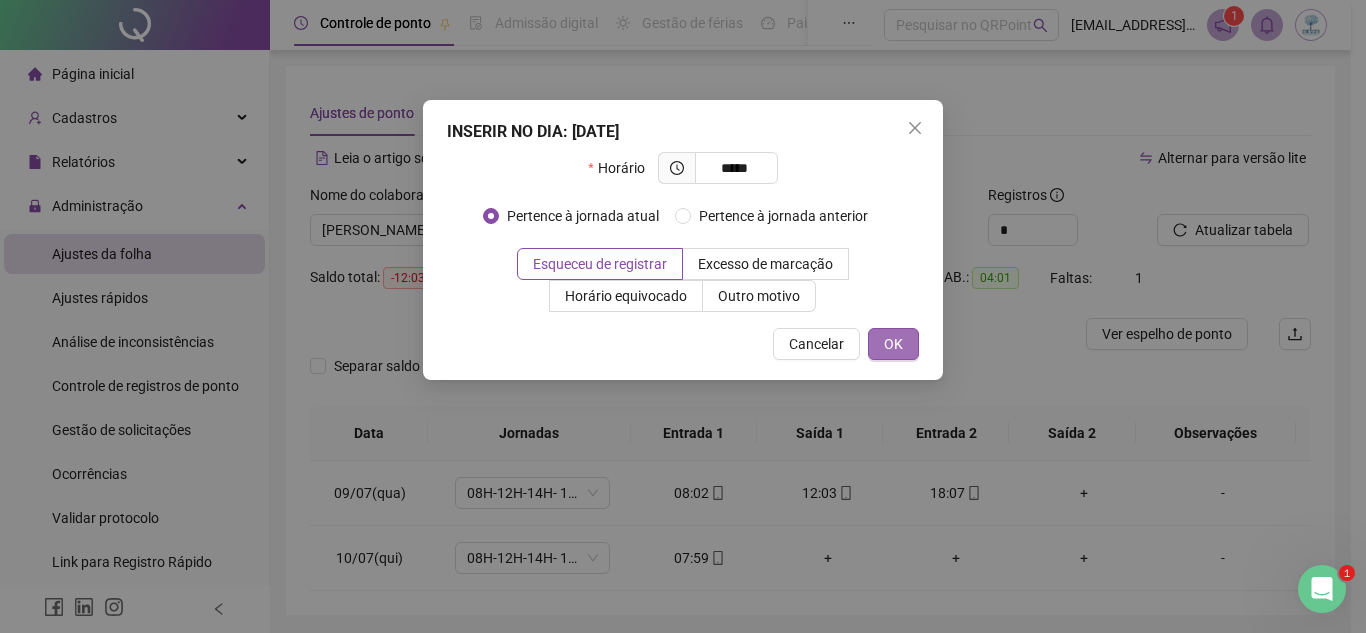 click on "OK" at bounding box center (893, 344) 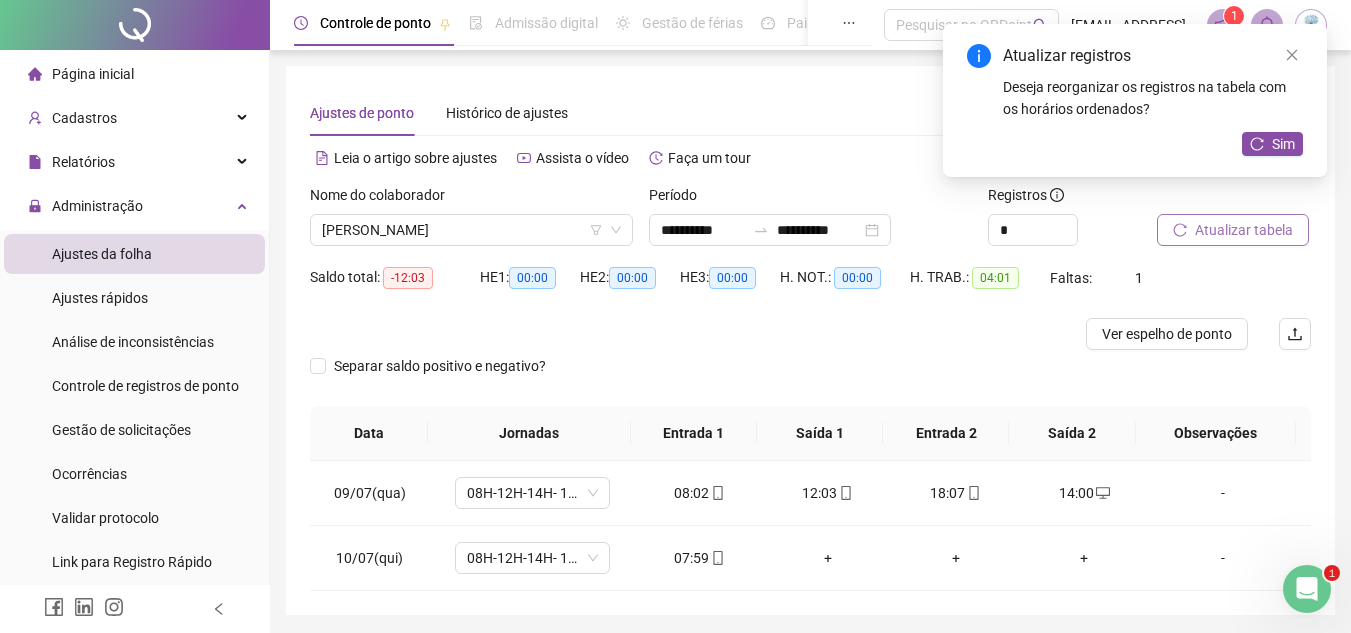 click on "Atualizar tabela" at bounding box center [1244, 230] 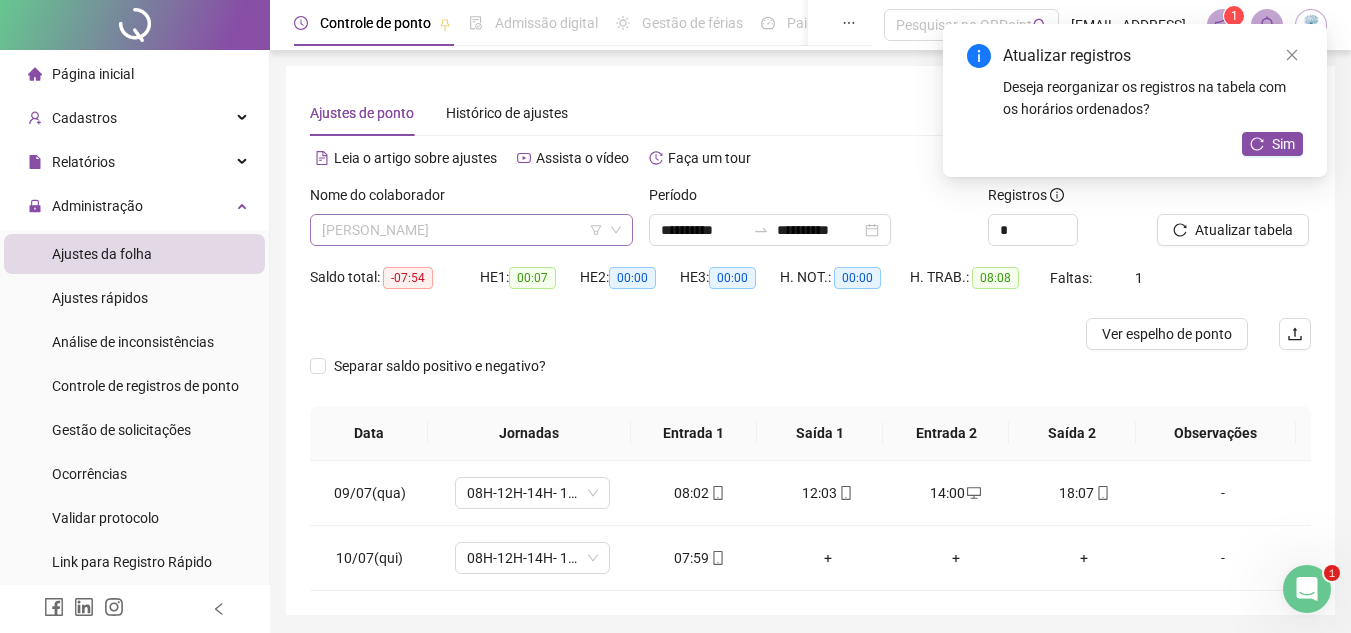 click on "[PERSON_NAME]" at bounding box center [471, 230] 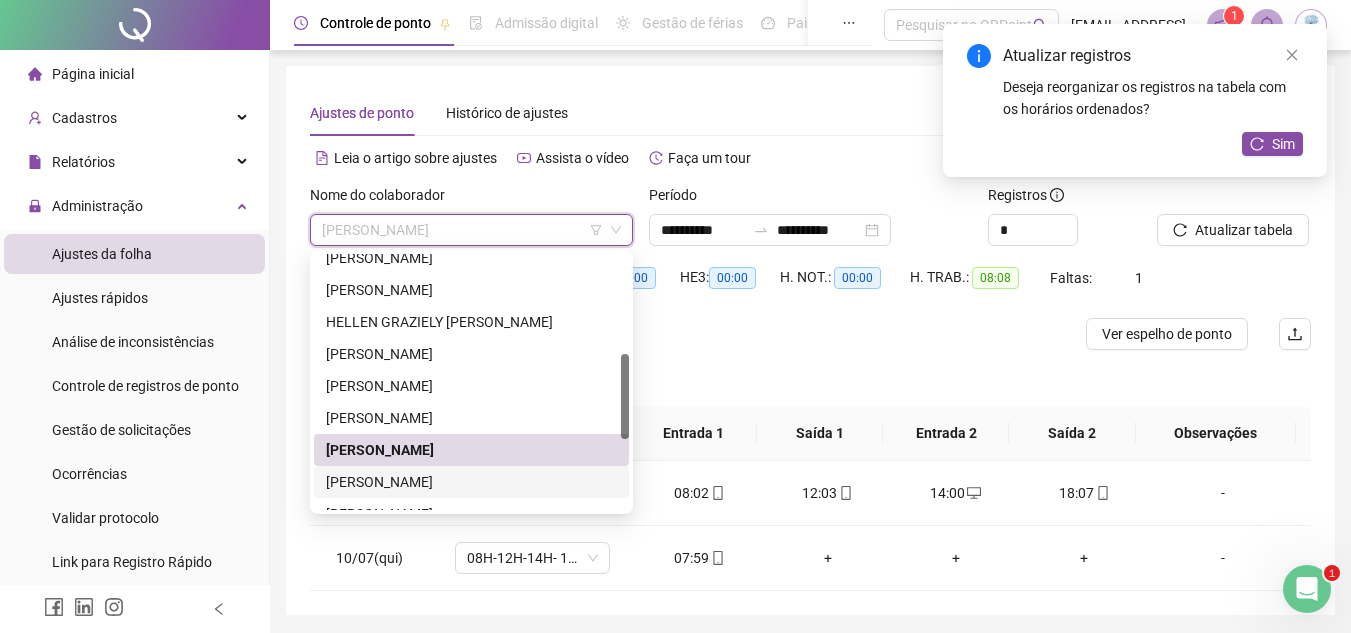drag, startPoint x: 535, startPoint y: 480, endPoint x: 593, endPoint y: 472, distance: 58.549126 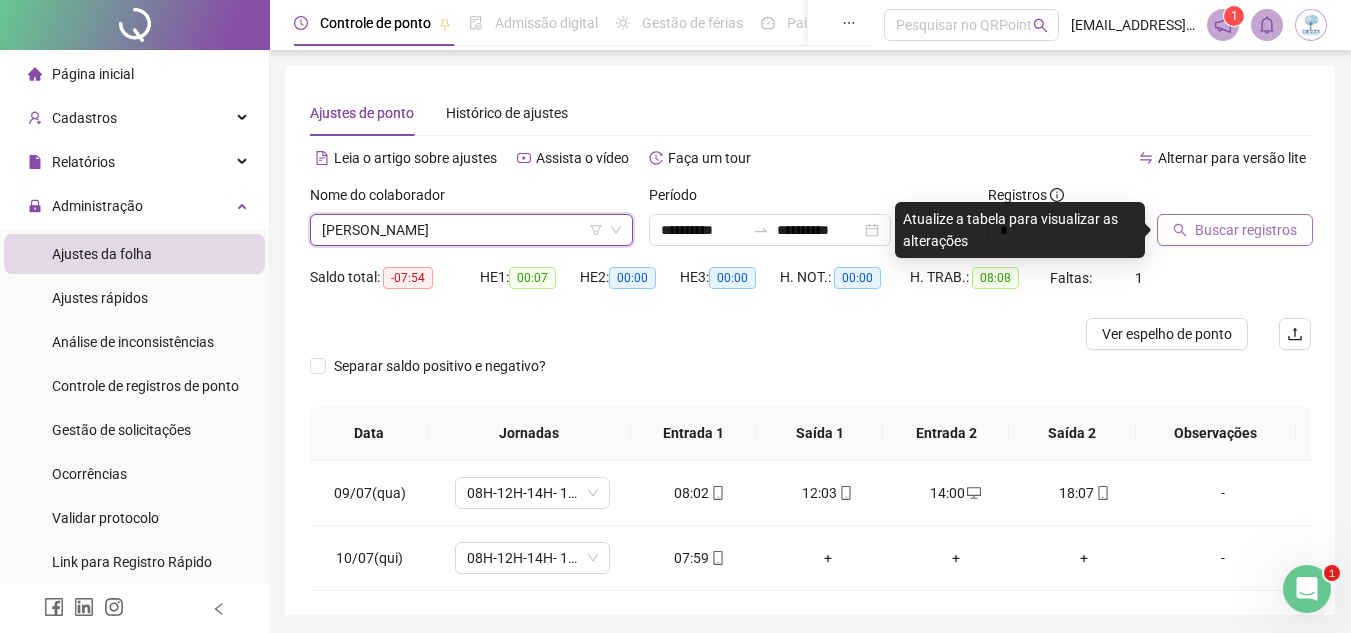 click on "Buscar registros" at bounding box center [1246, 230] 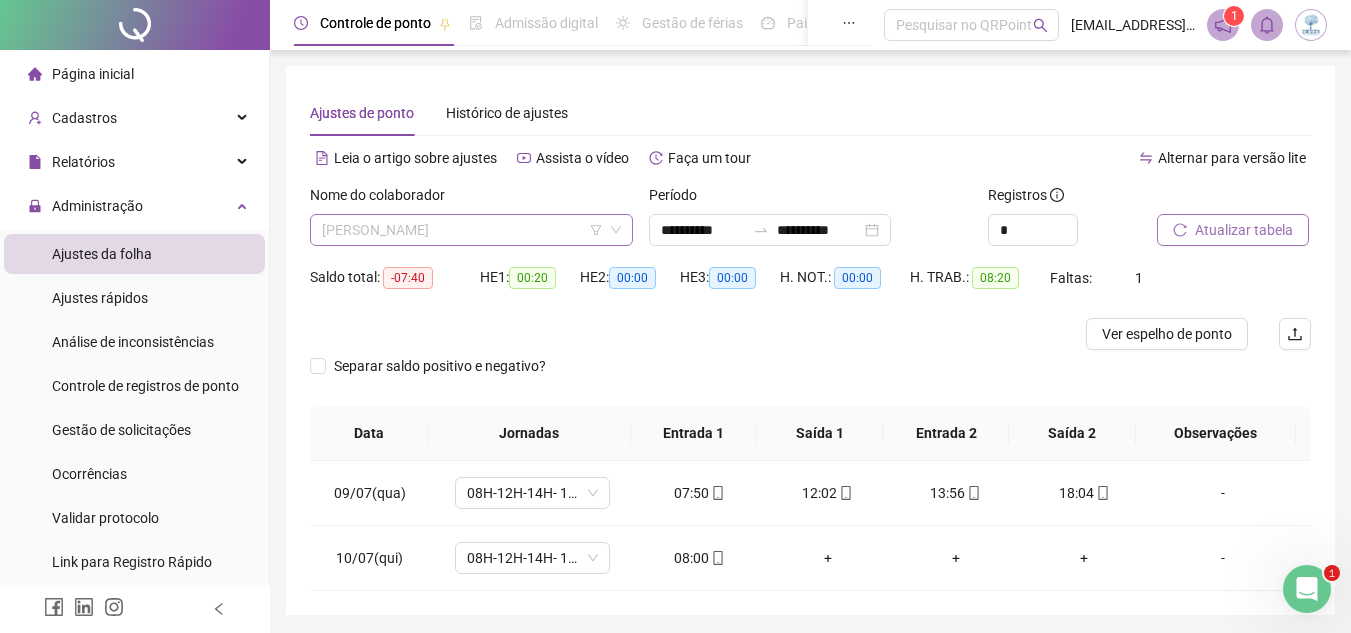click on "[PERSON_NAME]" at bounding box center (471, 230) 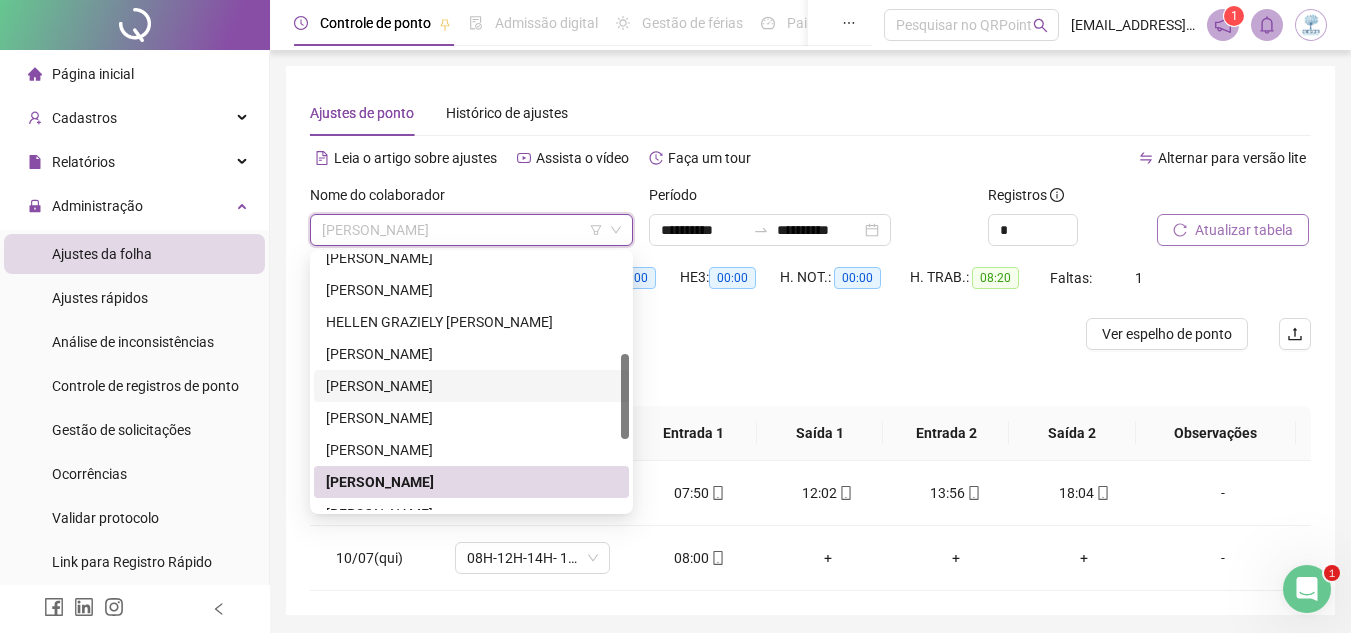 scroll, scrollTop: 400, scrollLeft: 0, axis: vertical 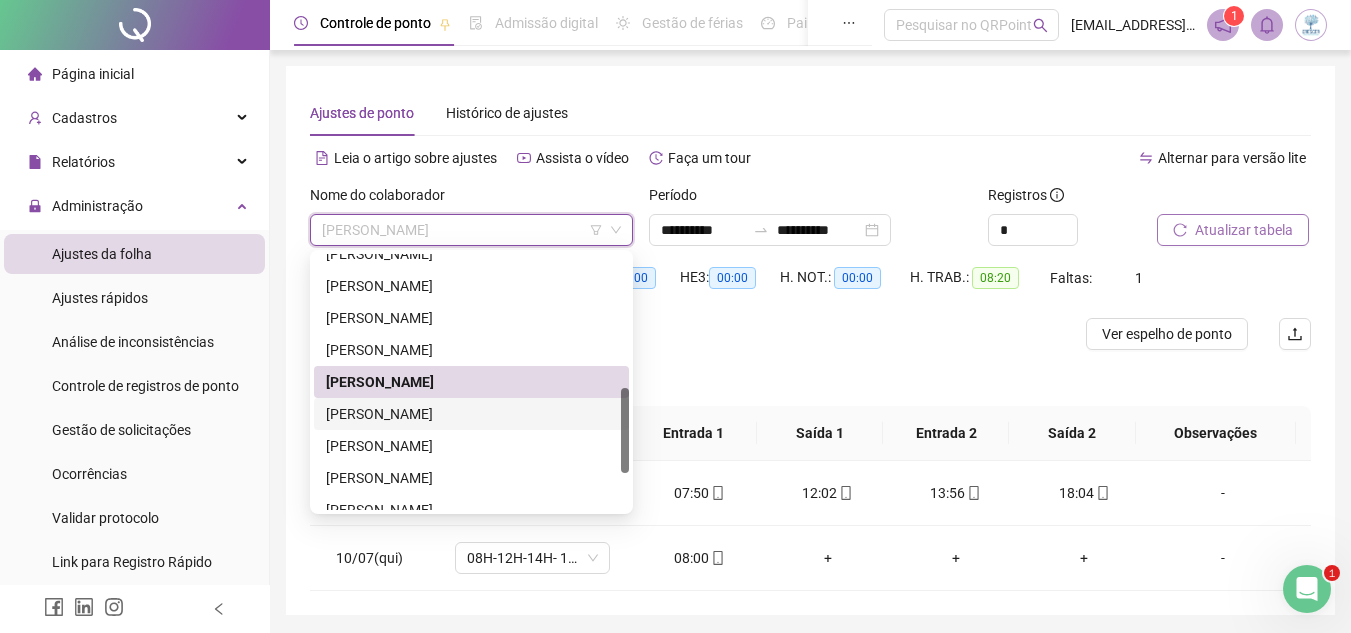 drag, startPoint x: 467, startPoint y: 418, endPoint x: 801, endPoint y: 293, distance: 356.62445 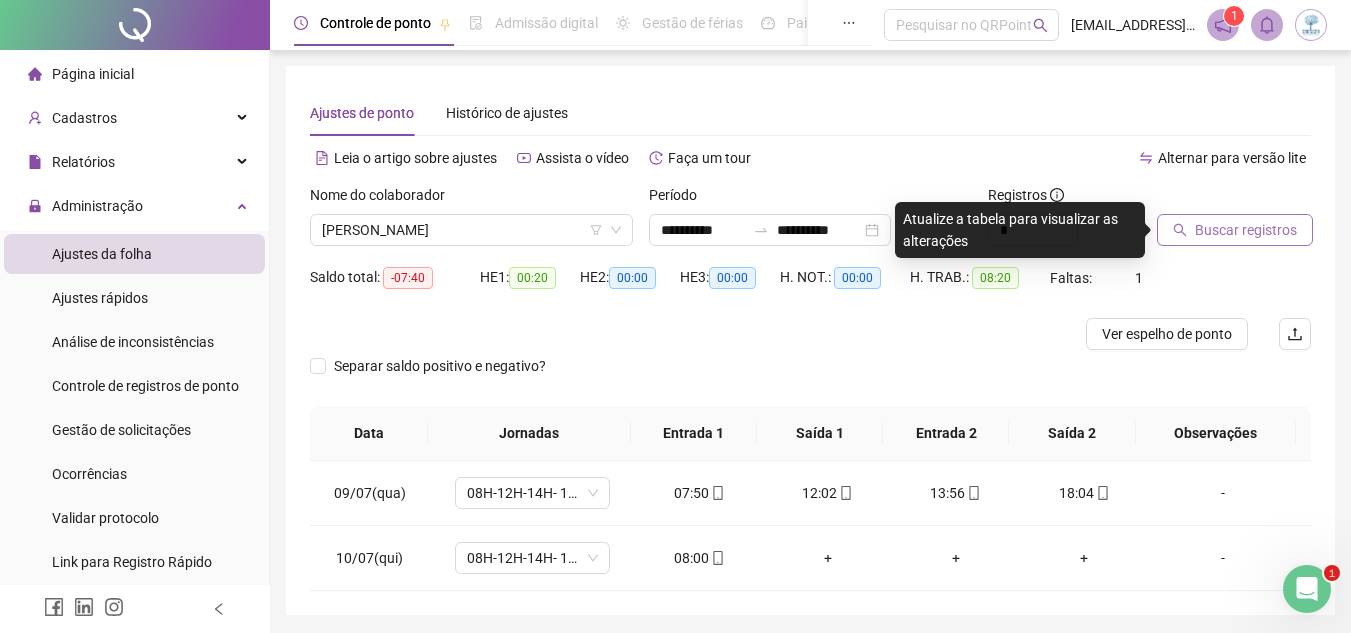 click on "Buscar registros" at bounding box center [1246, 230] 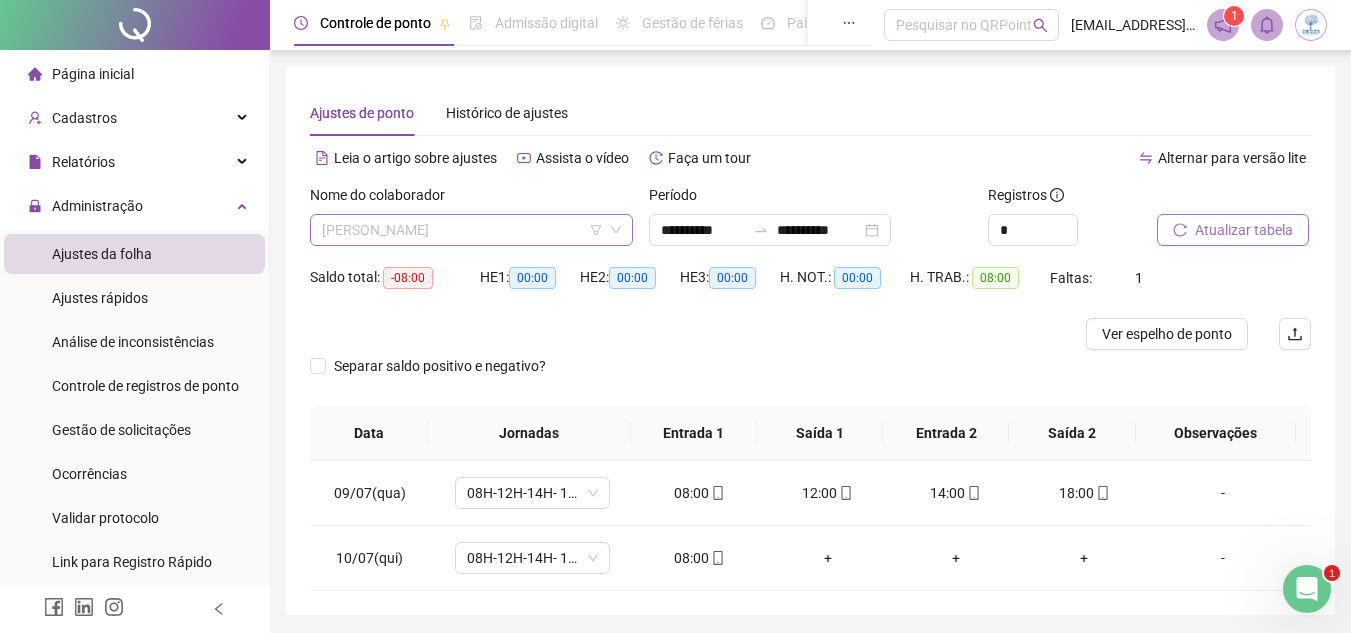 click on "[PERSON_NAME]" at bounding box center (471, 230) 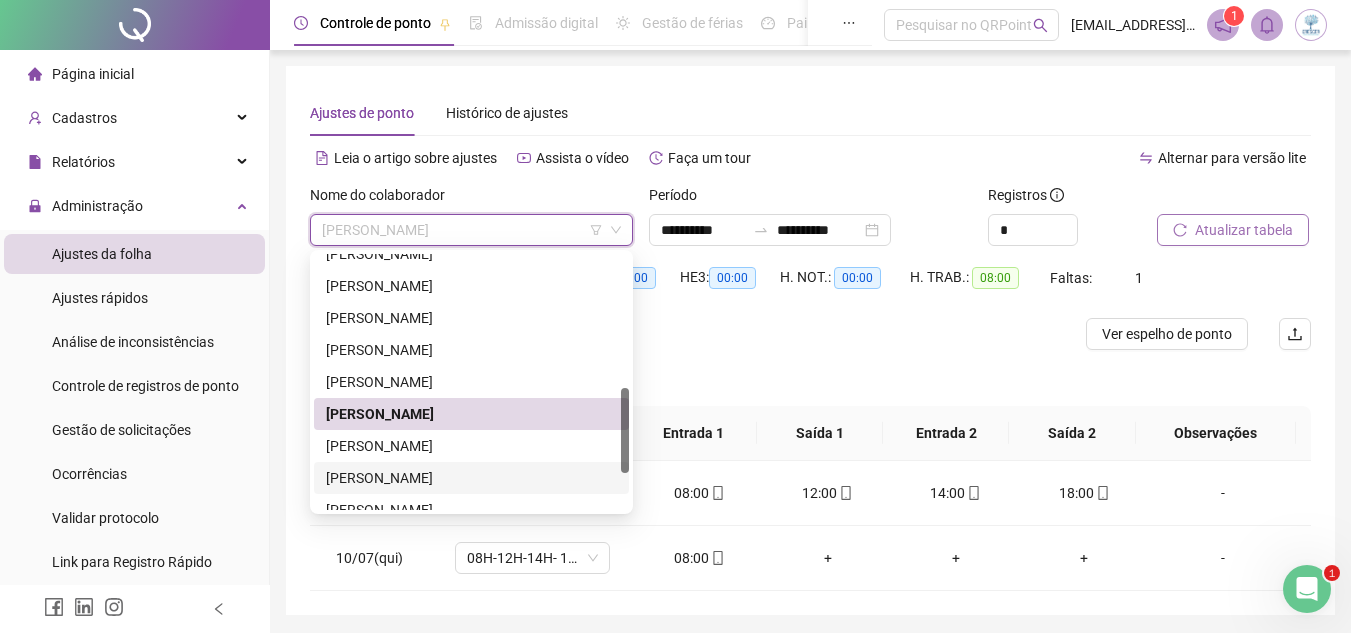 drag, startPoint x: 514, startPoint y: 475, endPoint x: 549, endPoint y: 459, distance: 38.483765 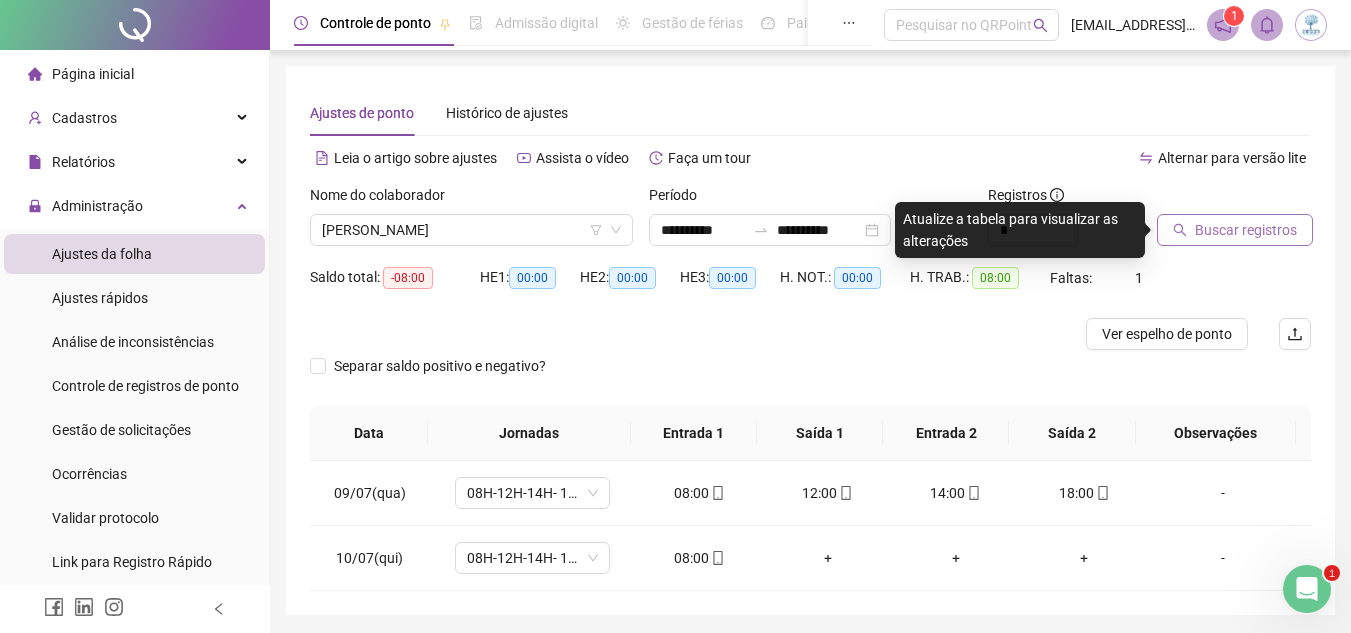 drag, startPoint x: 1211, startPoint y: 224, endPoint x: 1198, endPoint y: 226, distance: 13.152946 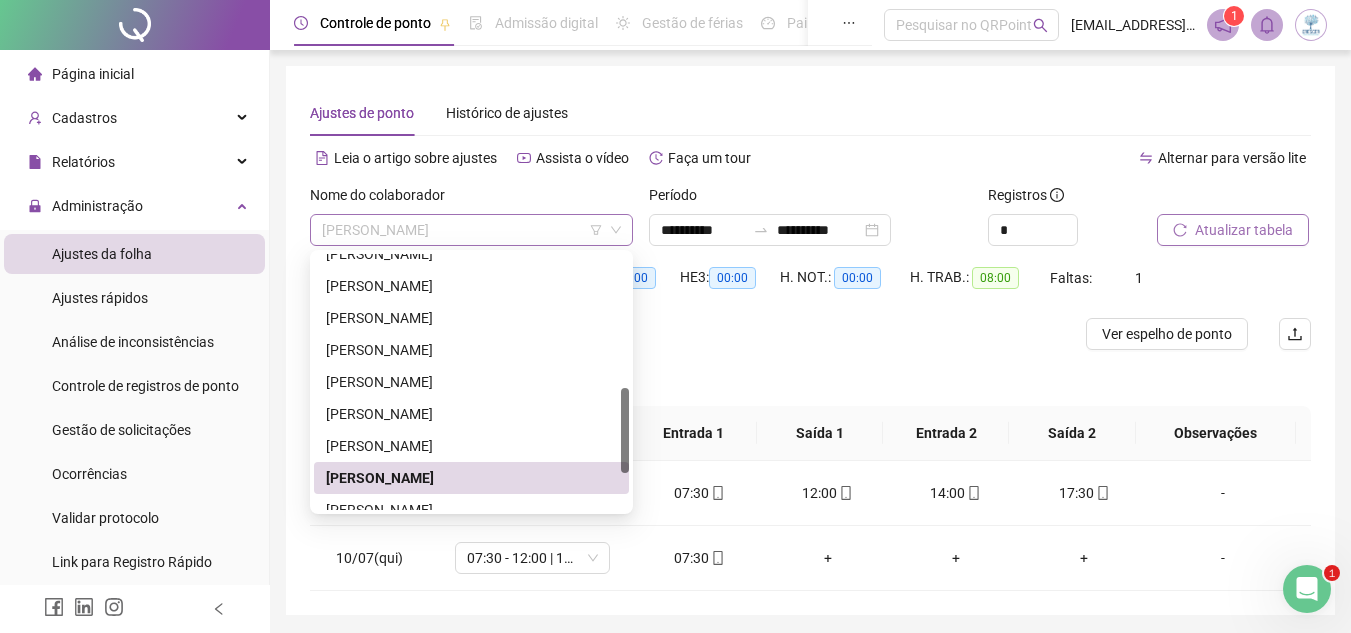 click on "[PERSON_NAME]" at bounding box center (471, 230) 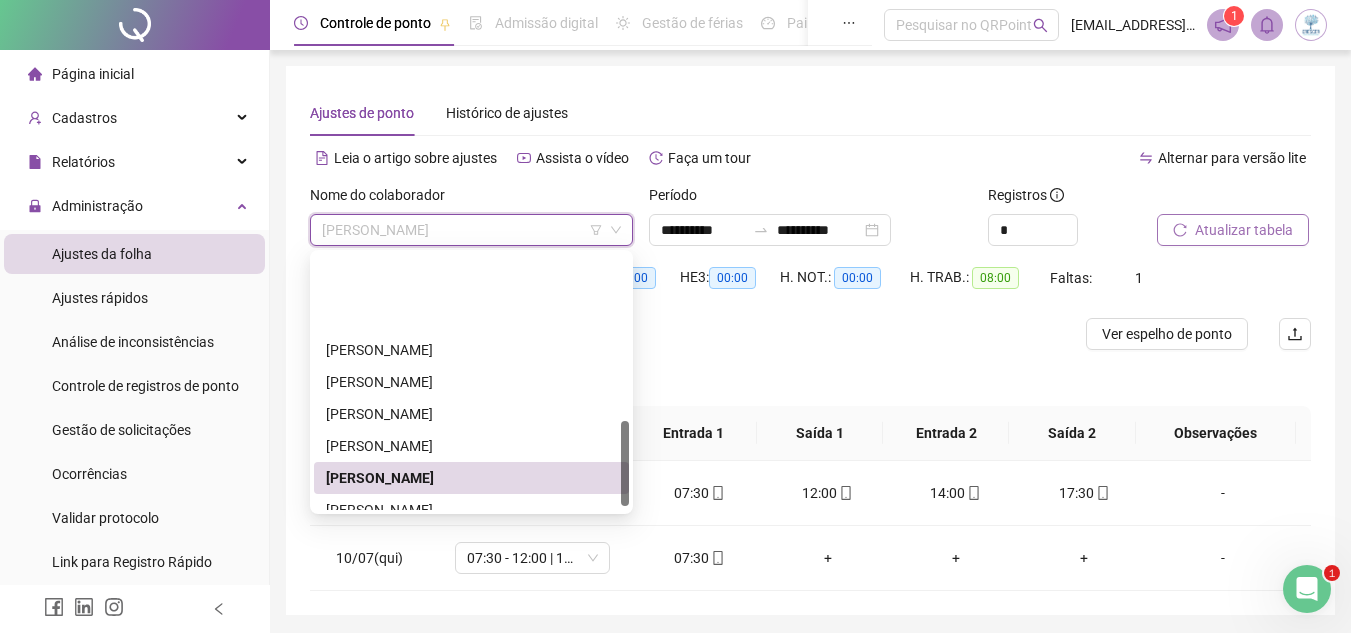 scroll, scrollTop: 500, scrollLeft: 0, axis: vertical 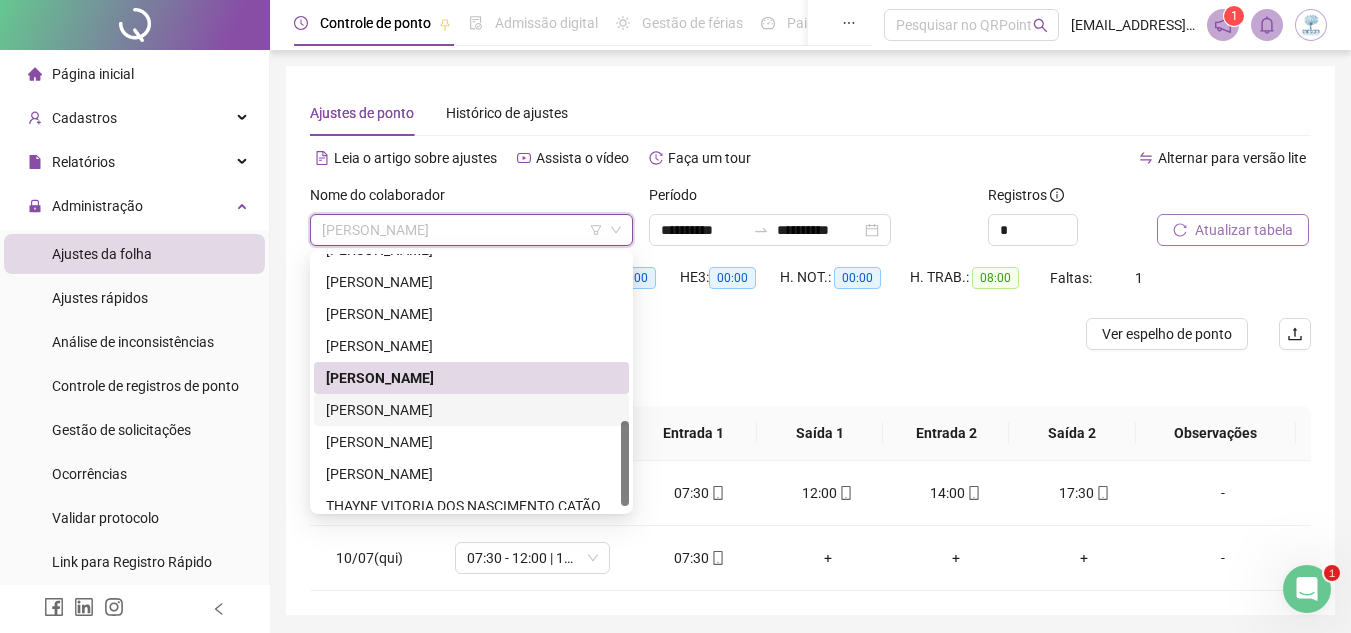 drag, startPoint x: 497, startPoint y: 407, endPoint x: 753, endPoint y: 323, distance: 269.42902 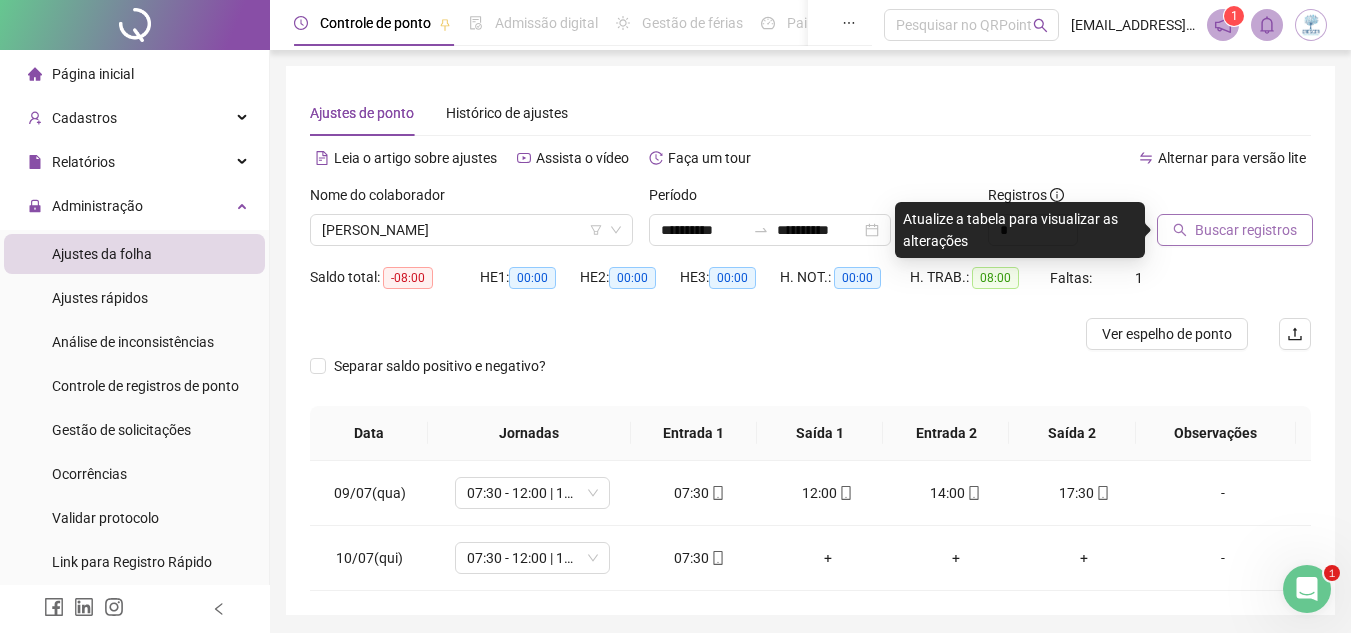 click on "Buscar registros" at bounding box center [1246, 230] 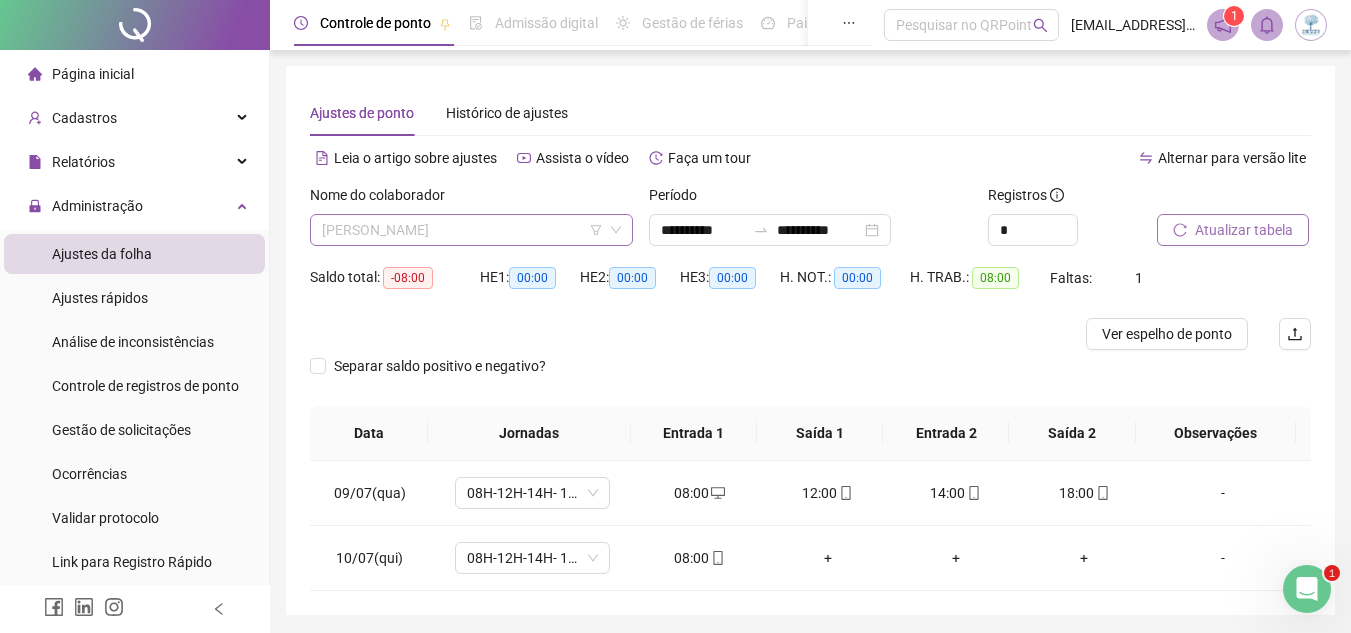 click on "[PERSON_NAME]" at bounding box center [471, 230] 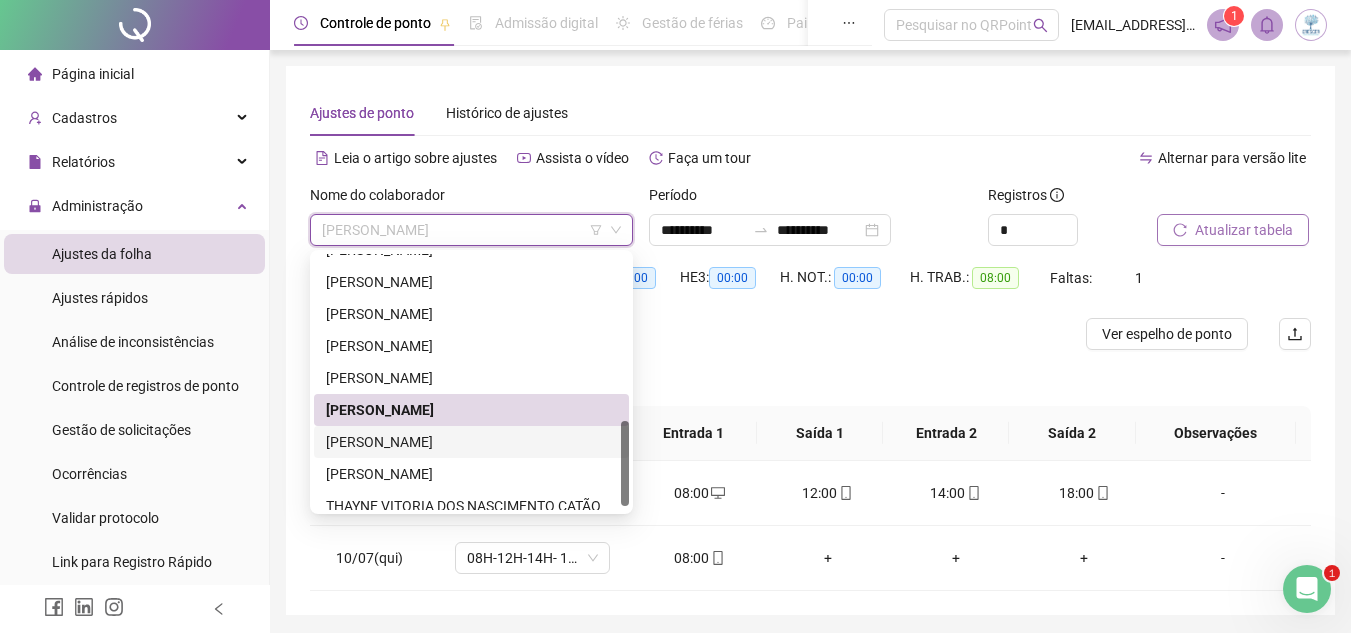 drag, startPoint x: 497, startPoint y: 427, endPoint x: 511, endPoint y: 422, distance: 14.866069 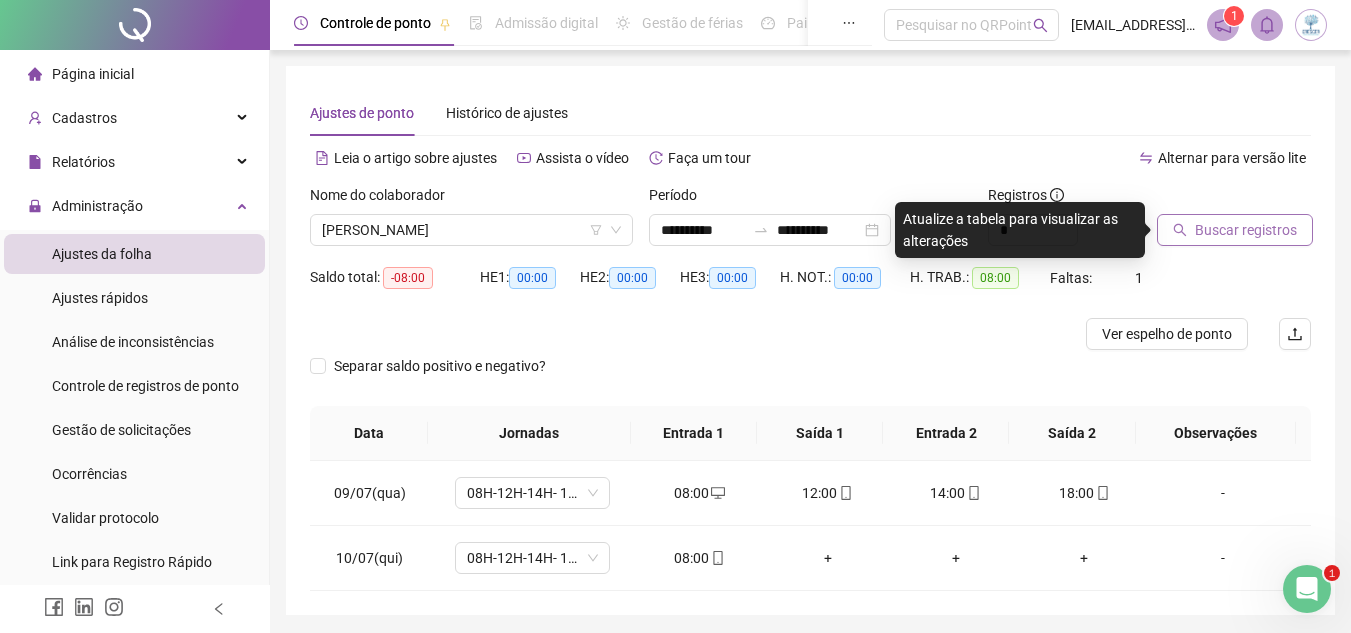 click on "Buscar registros" at bounding box center (1246, 230) 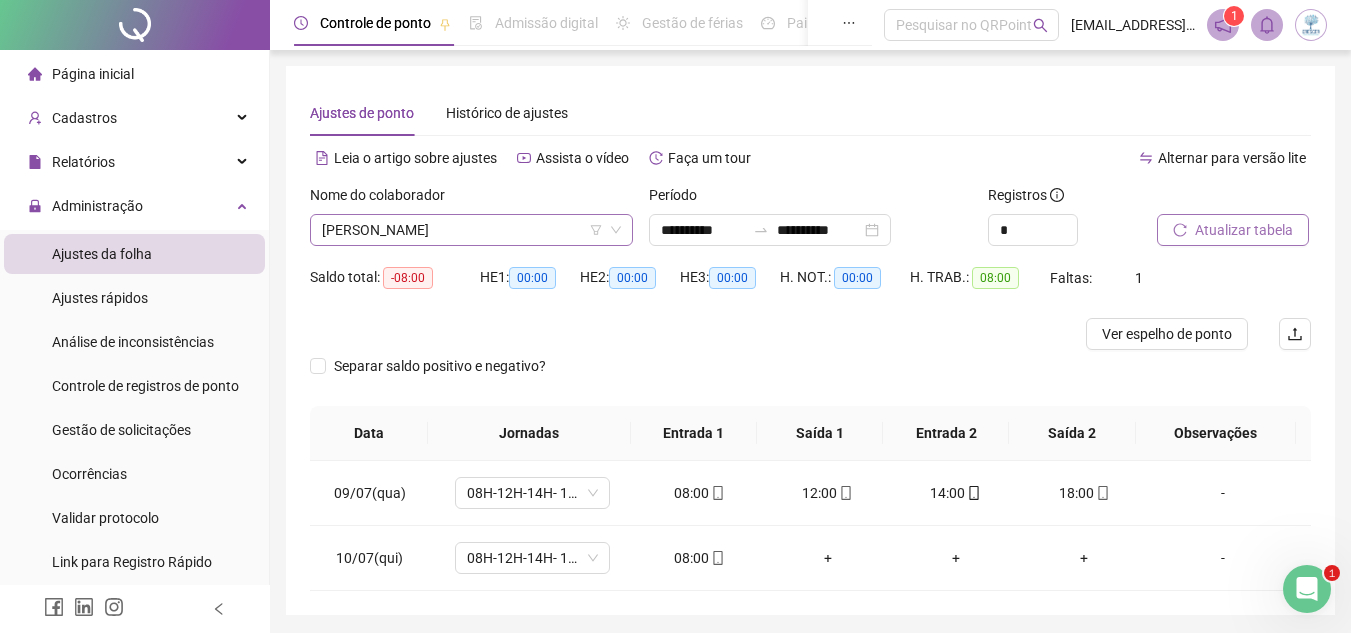 click on "[PERSON_NAME]" at bounding box center (471, 230) 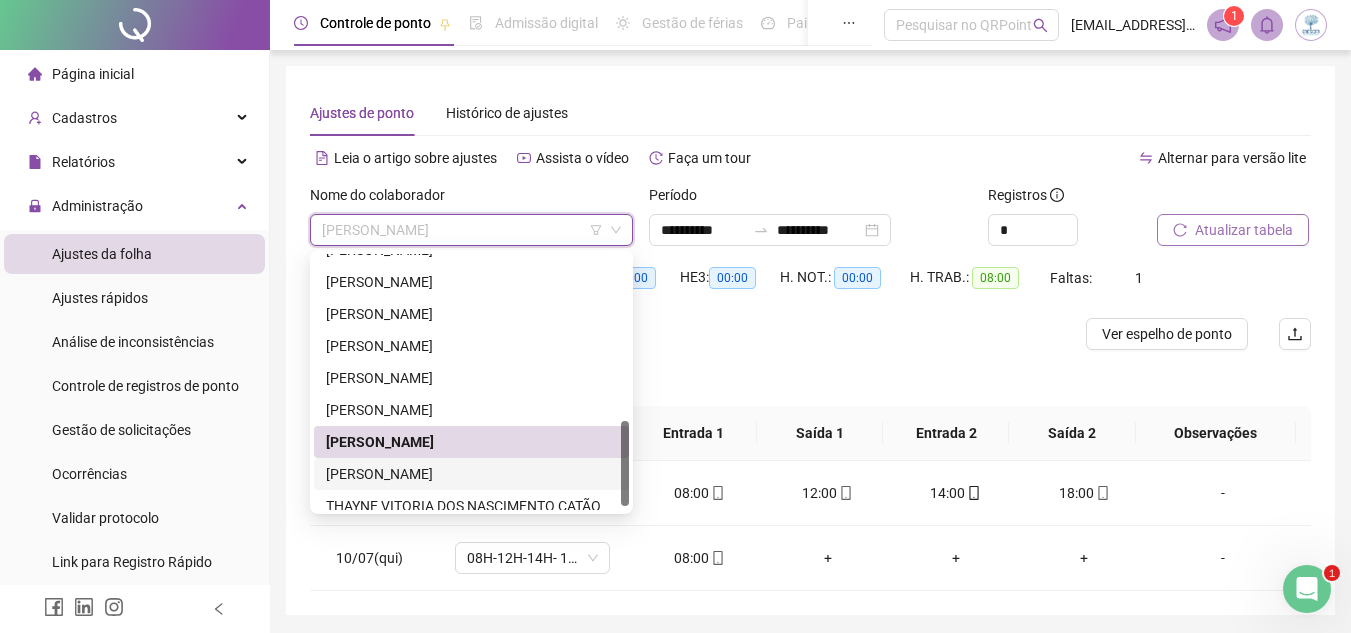 drag, startPoint x: 528, startPoint y: 469, endPoint x: 665, endPoint y: 419, distance: 145.83896 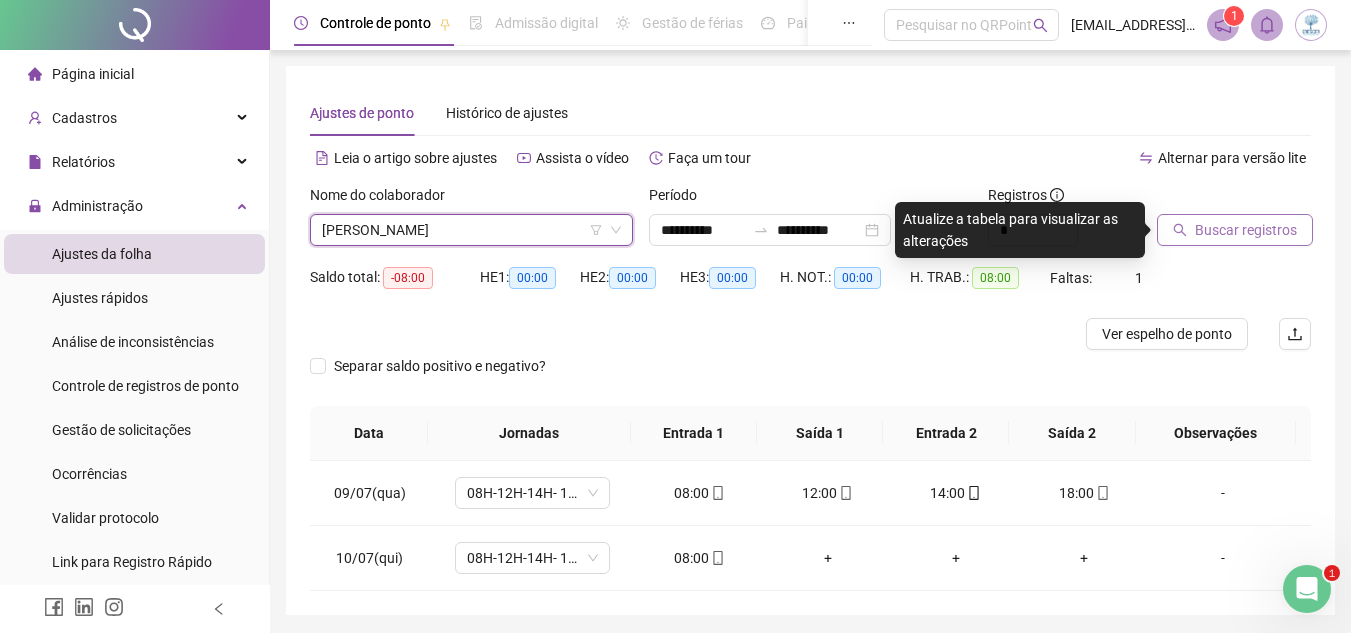 click on "[PERSON_NAME]" at bounding box center (471, 230) 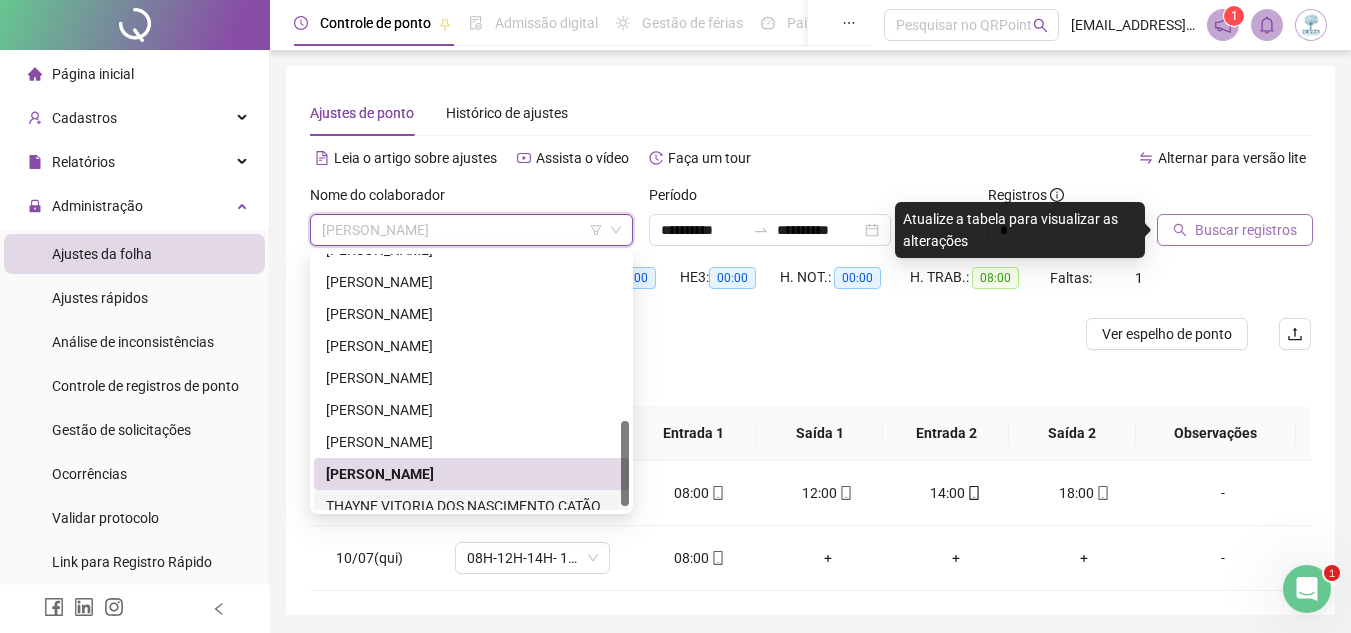 drag, startPoint x: 550, startPoint y: 502, endPoint x: 634, endPoint y: 454, distance: 96.74709 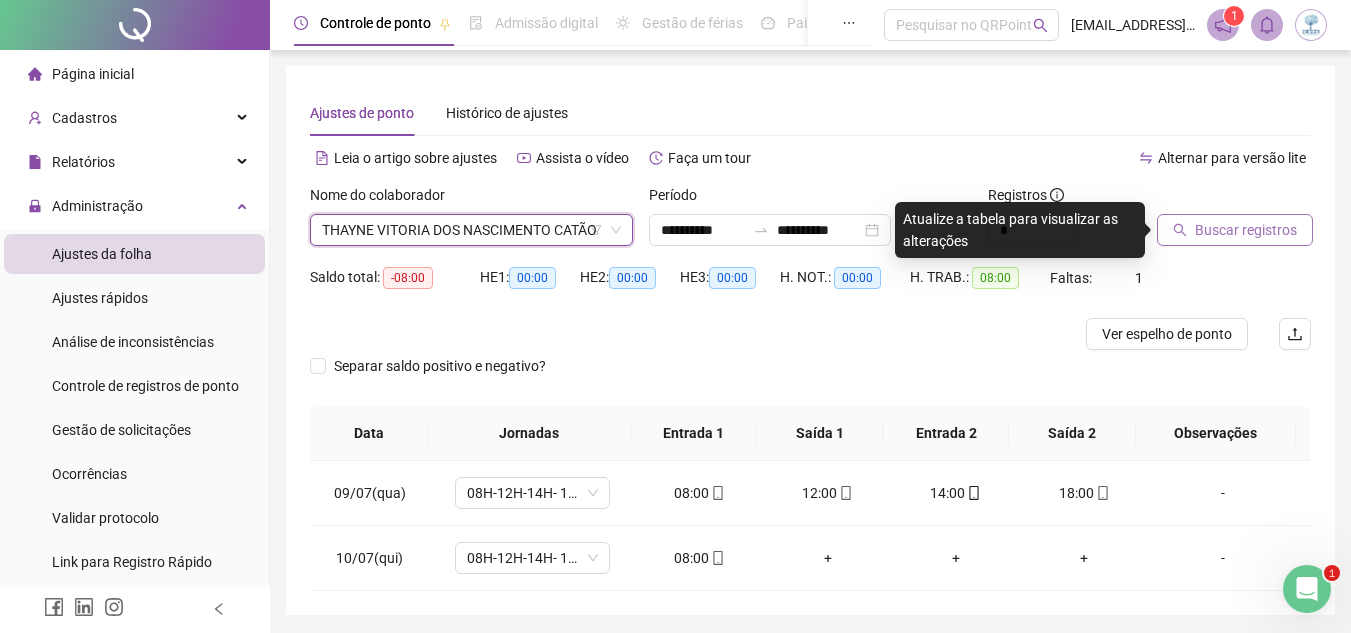 drag, startPoint x: 1179, startPoint y: 234, endPoint x: 605, endPoint y: 265, distance: 574.8365 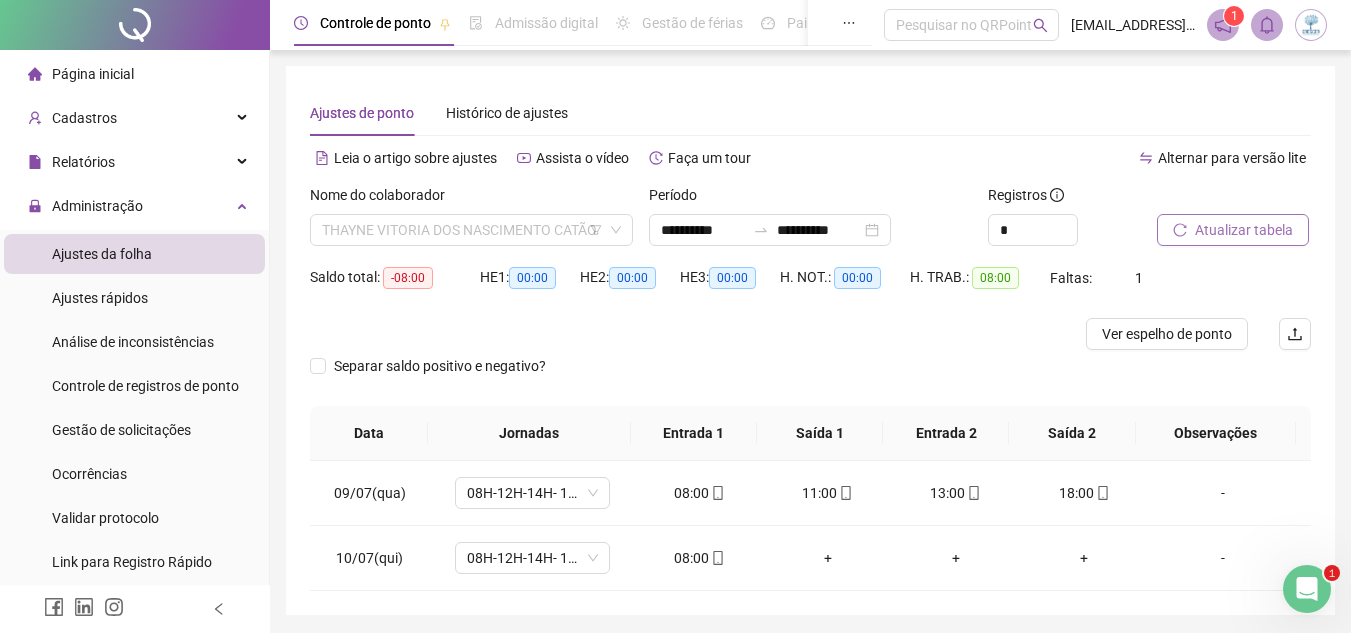 drag, startPoint x: 482, startPoint y: 226, endPoint x: 469, endPoint y: 335, distance: 109.77249 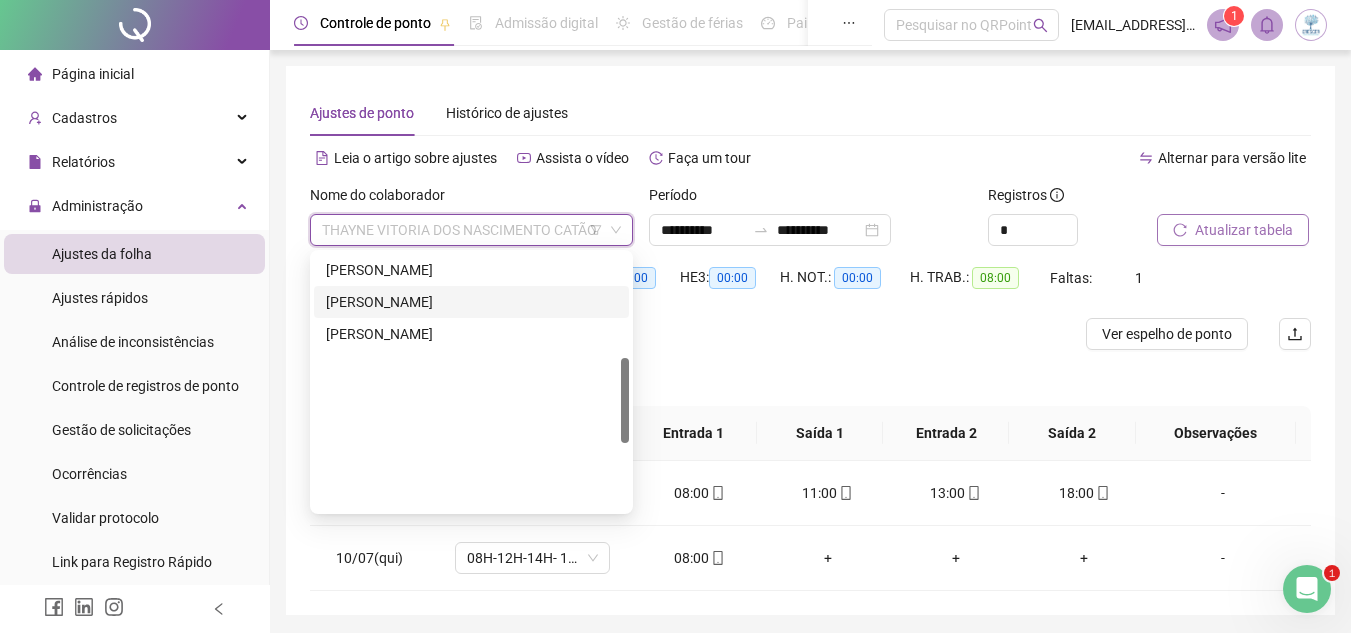 scroll, scrollTop: 312, scrollLeft: 0, axis: vertical 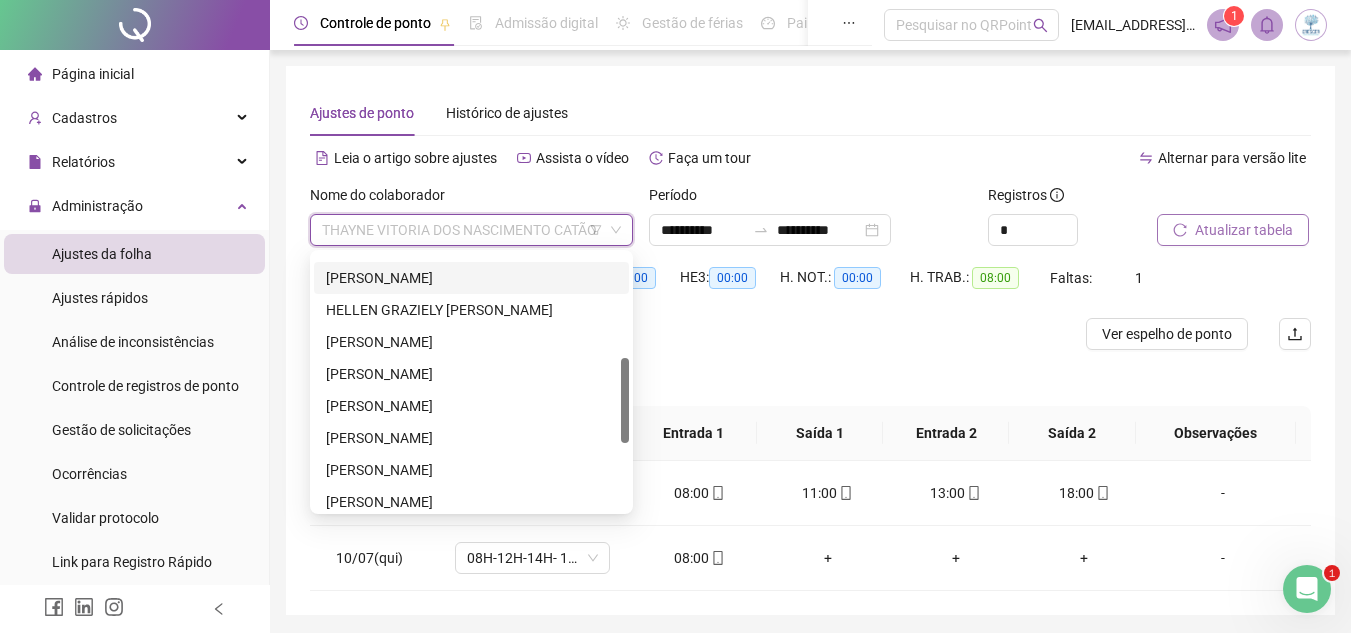 click on "[PERSON_NAME]" at bounding box center (471, 278) 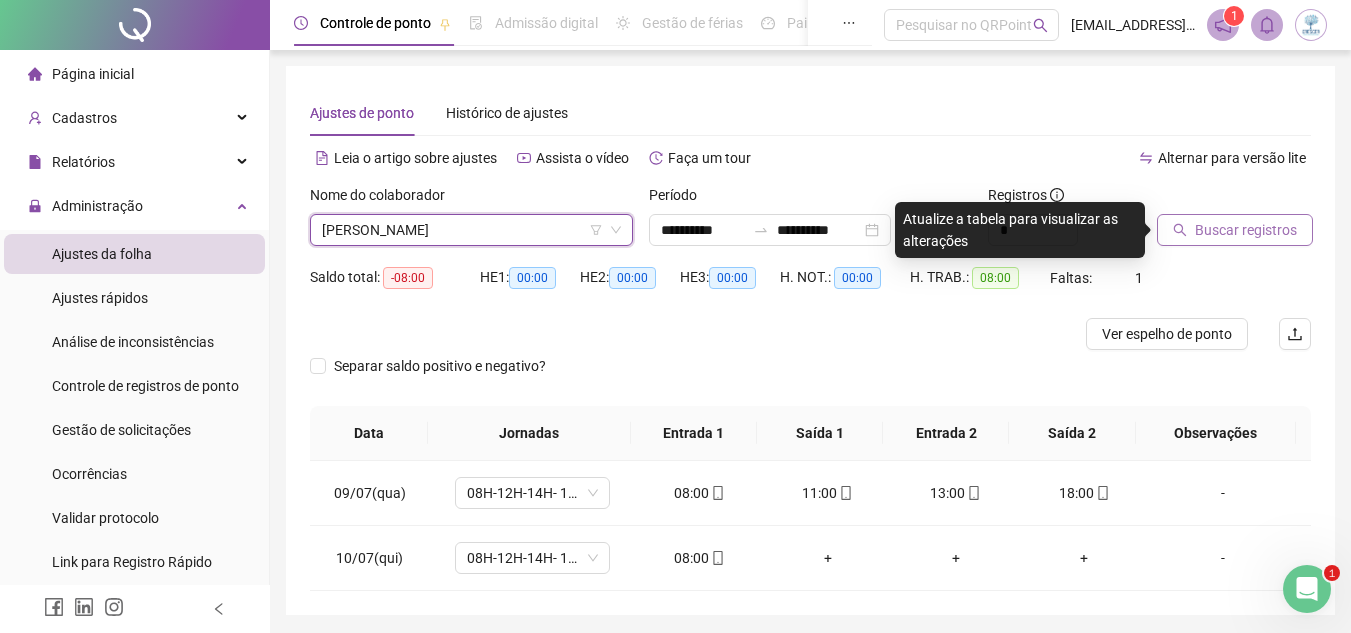 click on "Buscar registros" at bounding box center (1235, 230) 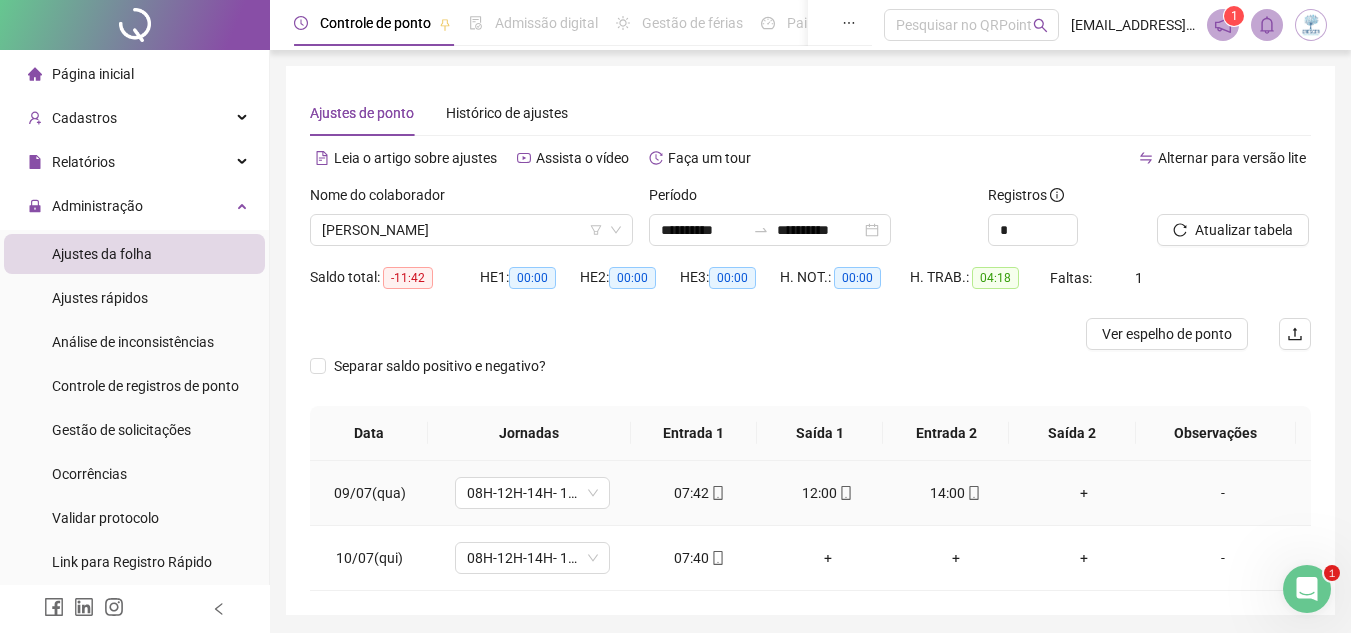 click on "+" at bounding box center [1084, 493] 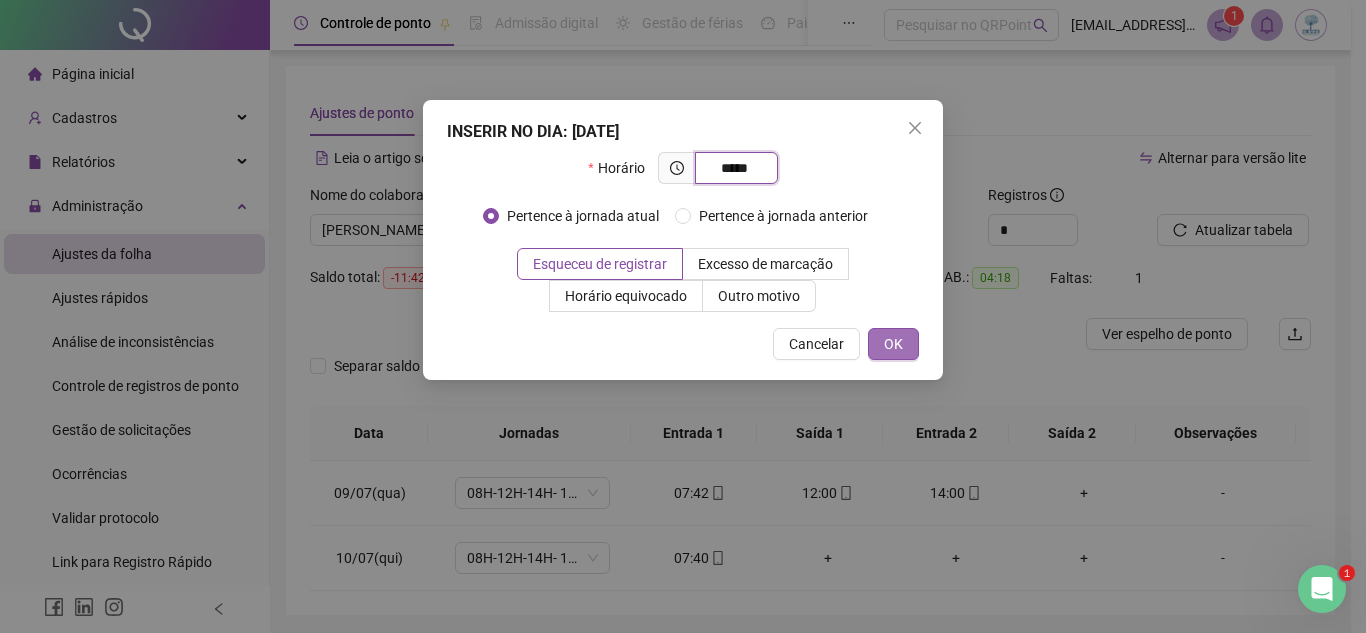 type on "*****" 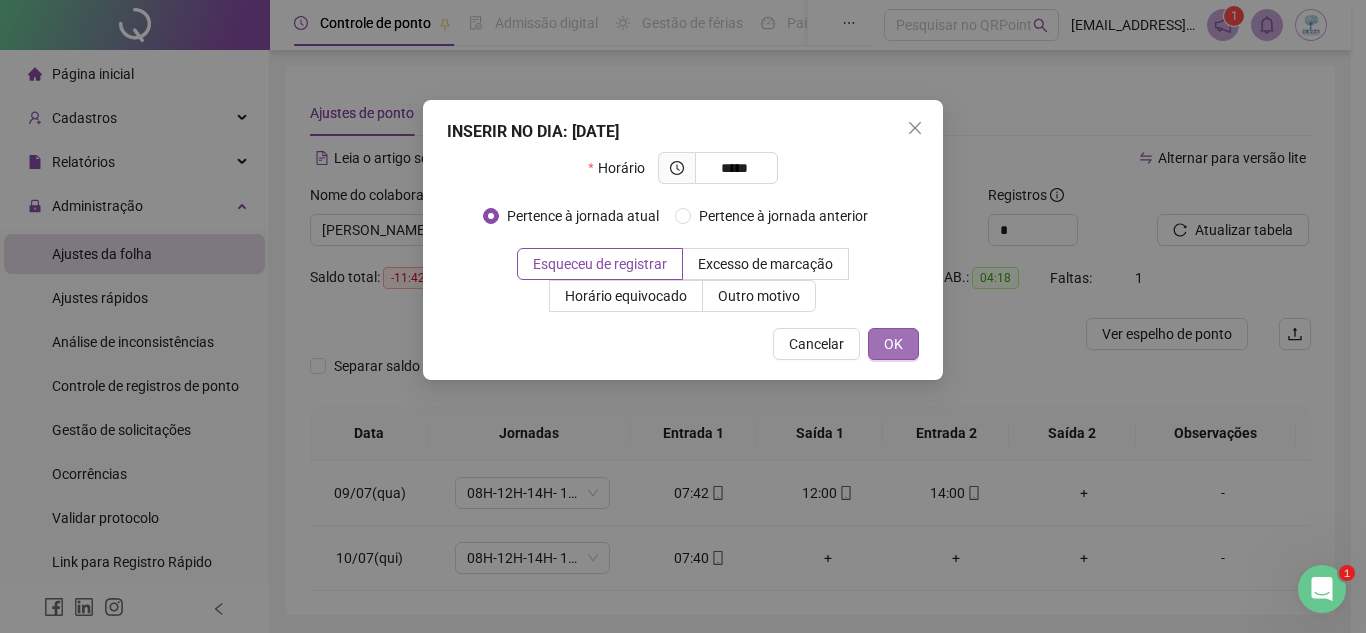 click on "OK" at bounding box center (893, 344) 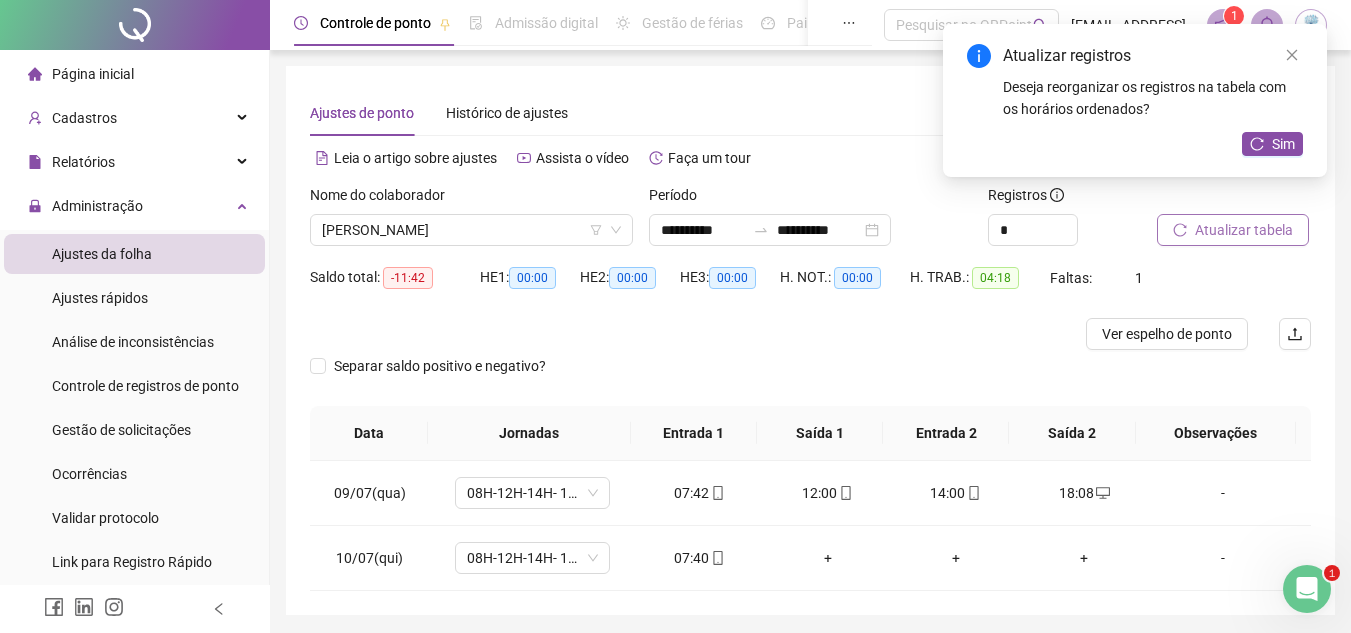 click on "Atualizar tabela" at bounding box center (1244, 230) 